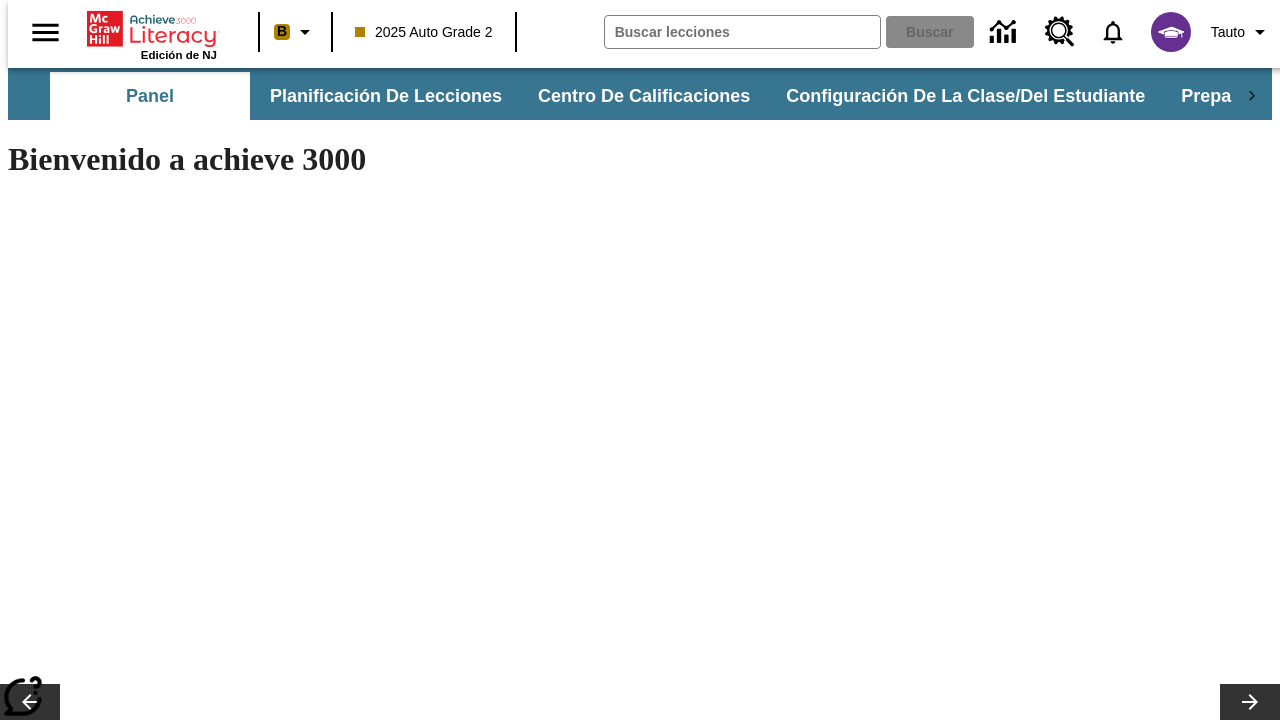 scroll, scrollTop: 0, scrollLeft: 0, axis: both 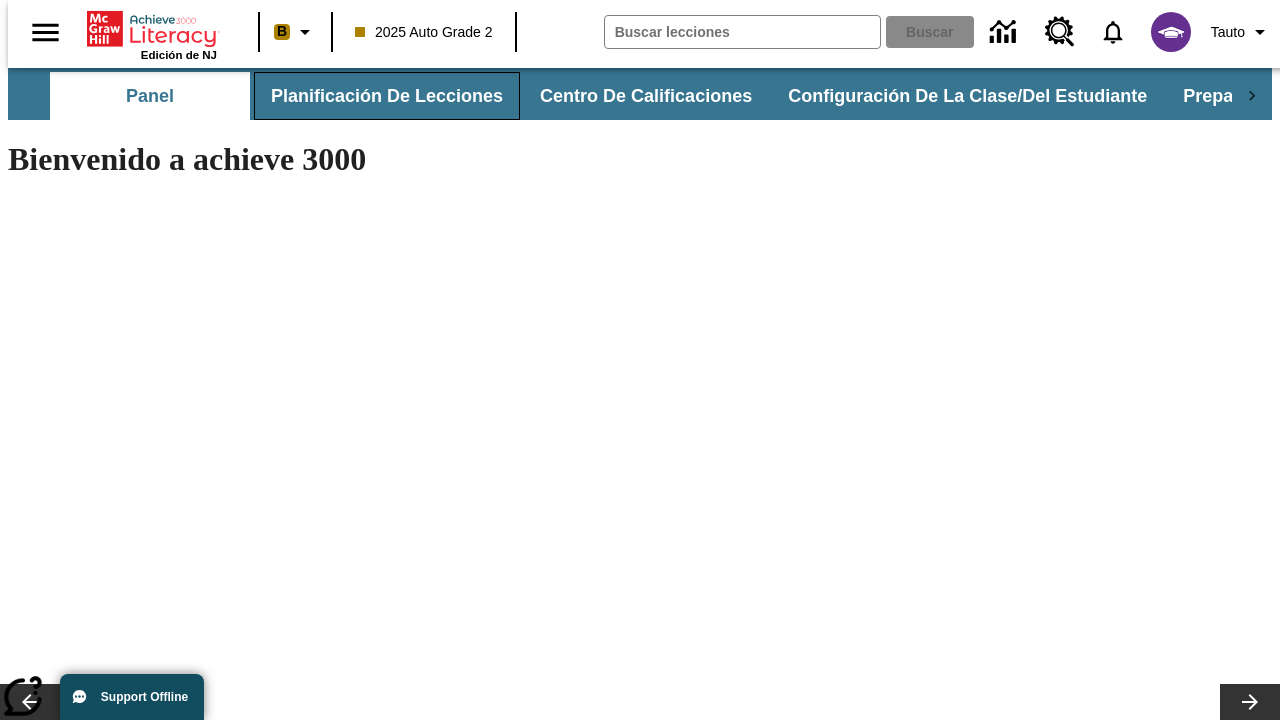 click on "Planificación de lecciones" at bounding box center [387, 96] 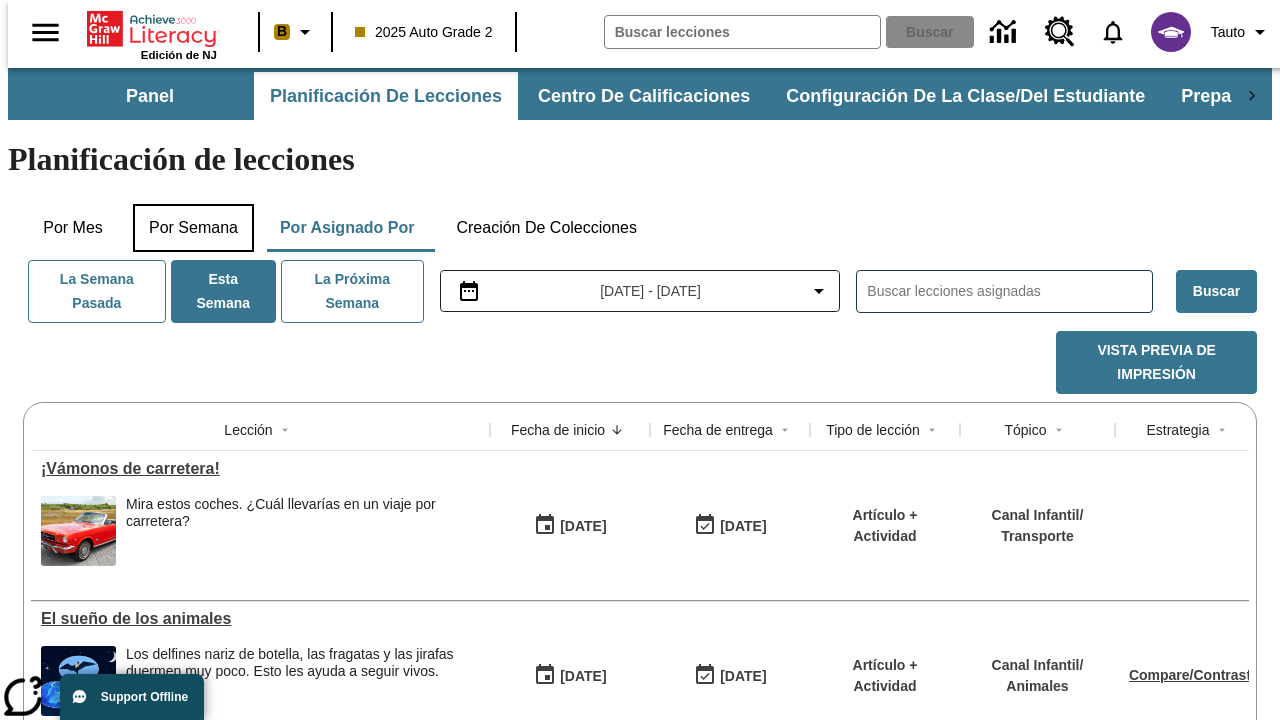 click on "Por semana" at bounding box center [193, 228] 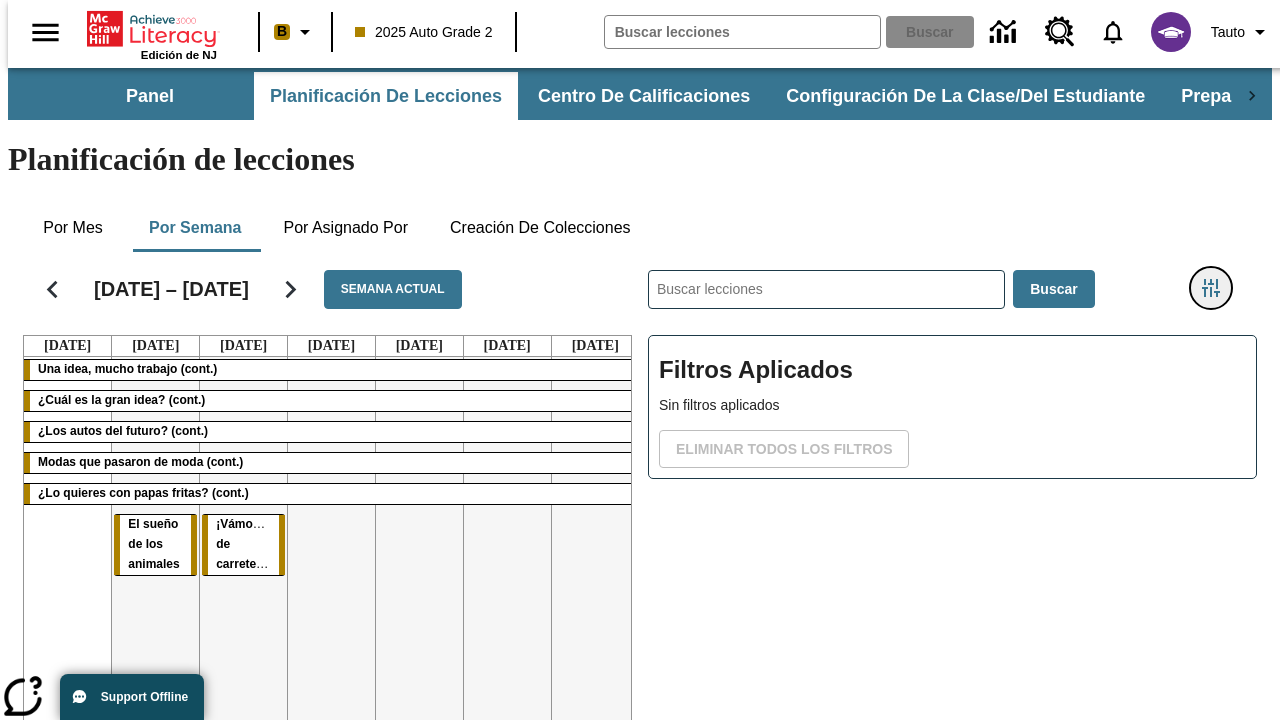click 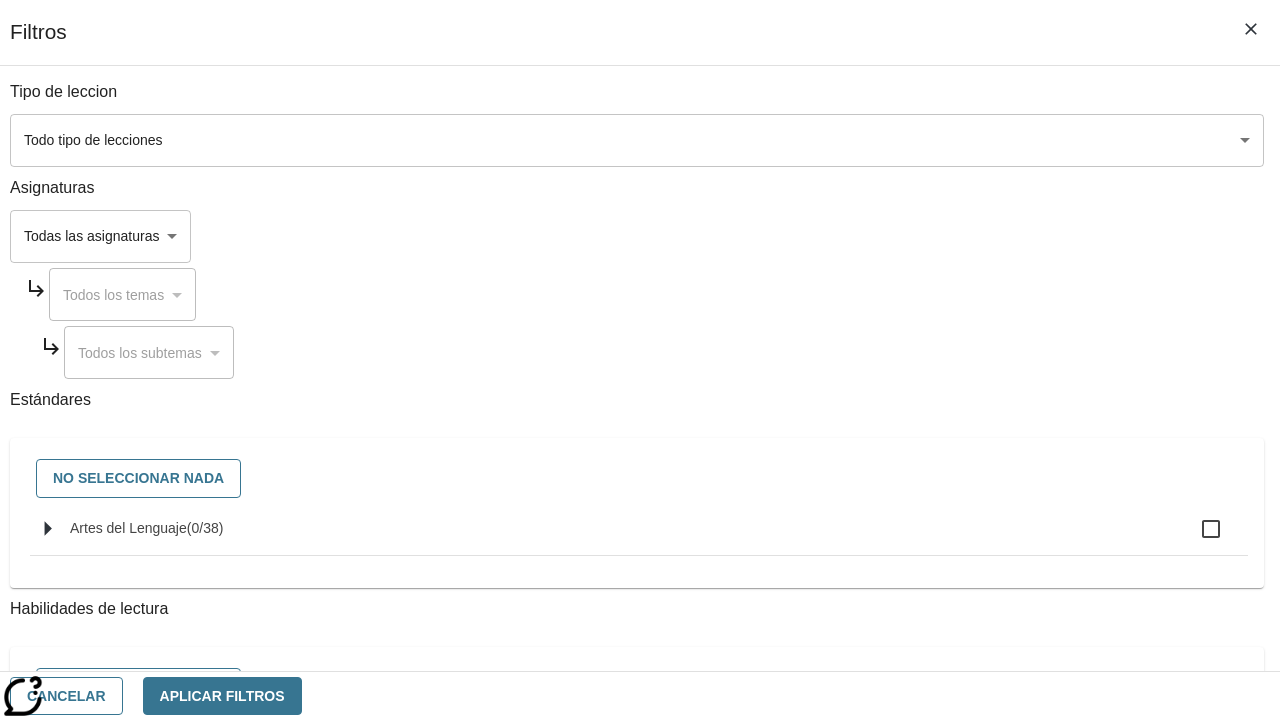 click on "Saltar al contenido principal
Edición de NJ B 2025 Auto Grade 2 Buscar 0 Tauto Panel Planificación de lecciones Centro de calificaciones Configuración de la clase/del estudiante Preparación universitaria y profesional Planificación de lecciones Por mes Por semana Por asignado por Creación de colecciones [DATE] – [DATE] Semana actual [DATE] [DATE] [DATE] [DATE] [DATE] [DATE] [DATE] Una idea, mucho trabajo (cont.) ¿Cuál es la gran idea? (cont.) ¿Los autos del futuro?  (cont.) Modas que pasaron de moda (cont.) ¿Lo quieres con papas fritas? (cont.) El sueño de los animales ¡Vámonos de carretera! ​ Buscar Filtros Aplicados Sin filtros aplicados Eliminar todos los filtros
©   2025 Achieve3000, Inc. y sus concedentes. Reservados todos los derechos.
×
Schedule:" at bounding box center [640, 495] 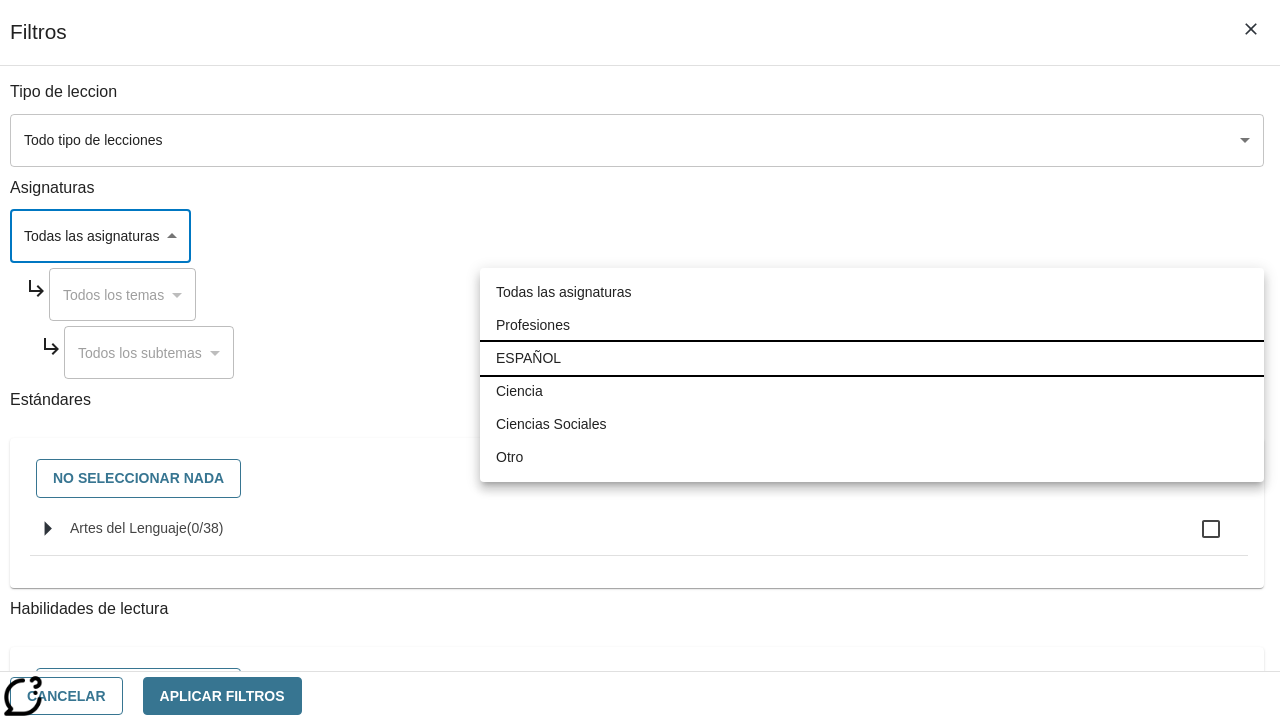 click on "ESPAÑOL" at bounding box center [872, 358] 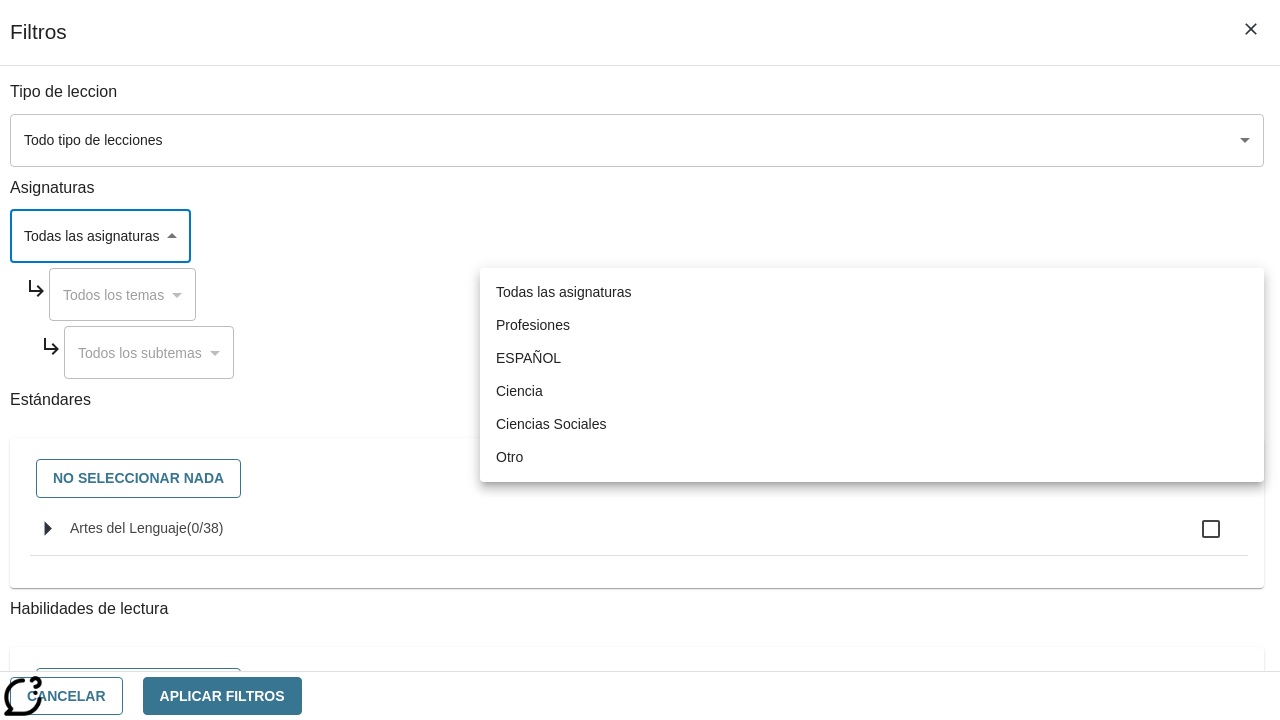 type on "1" 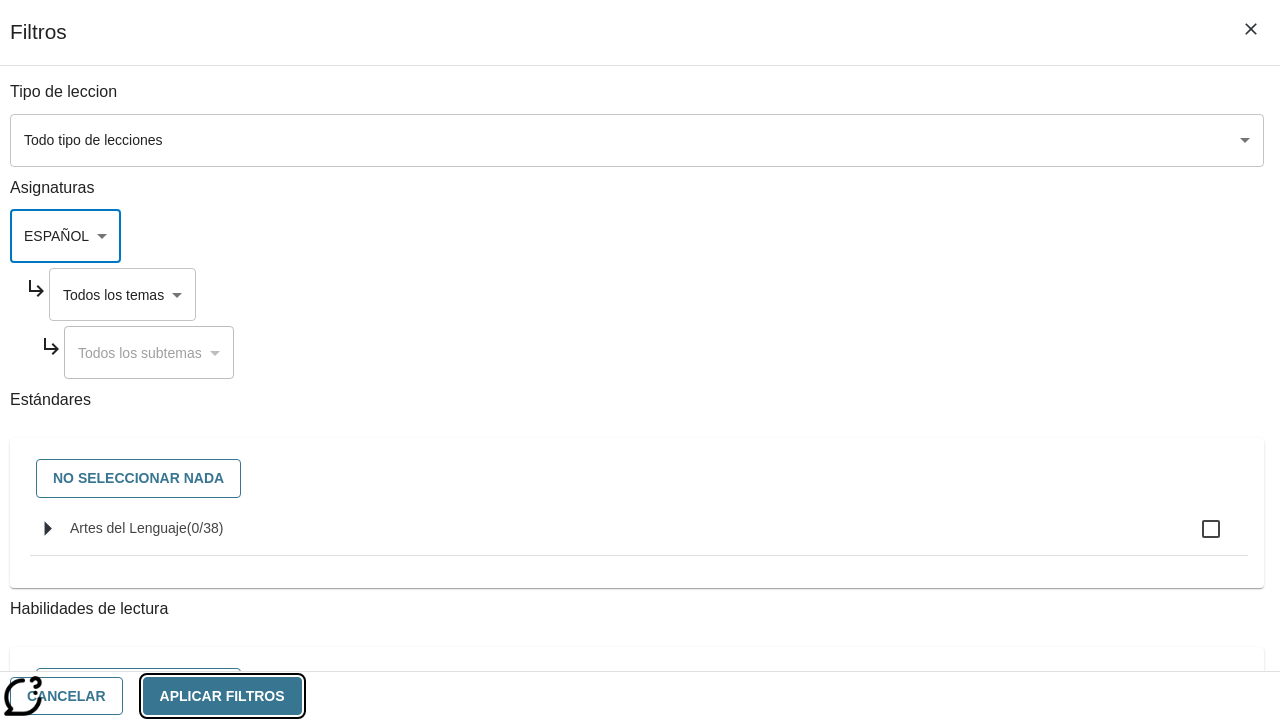 click on "Aplicar Filtros" at bounding box center [222, 696] 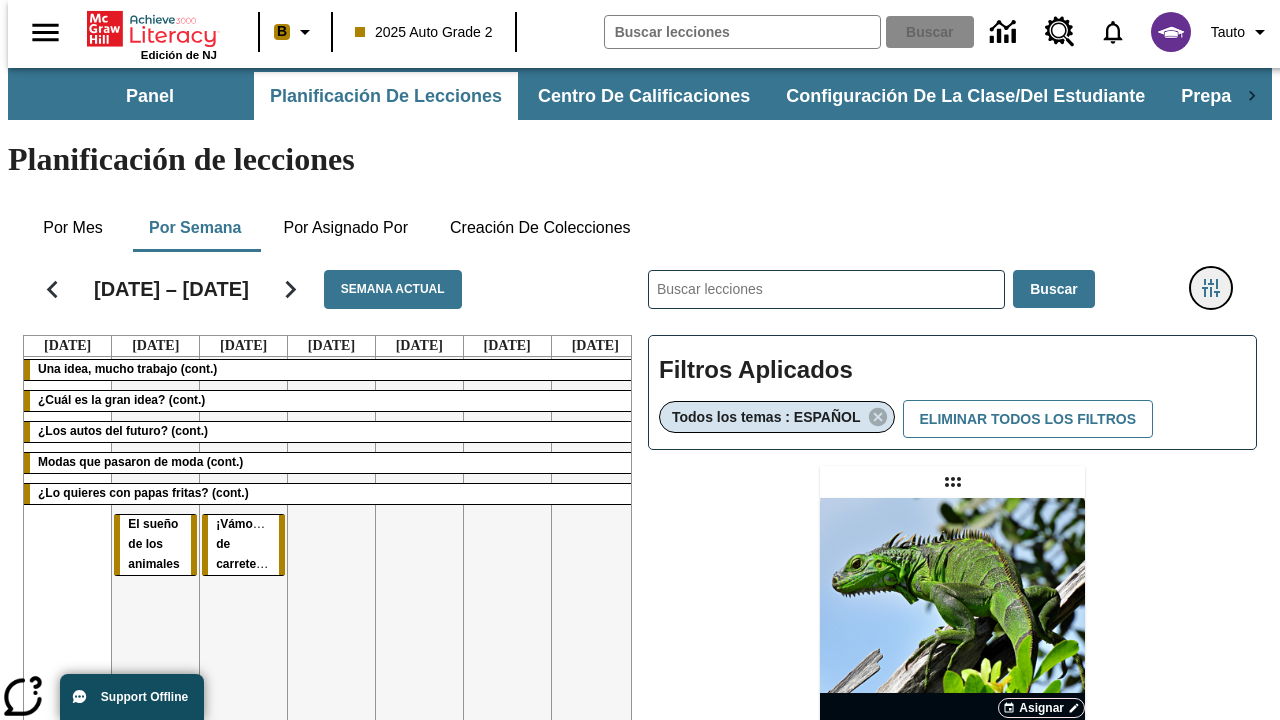 type 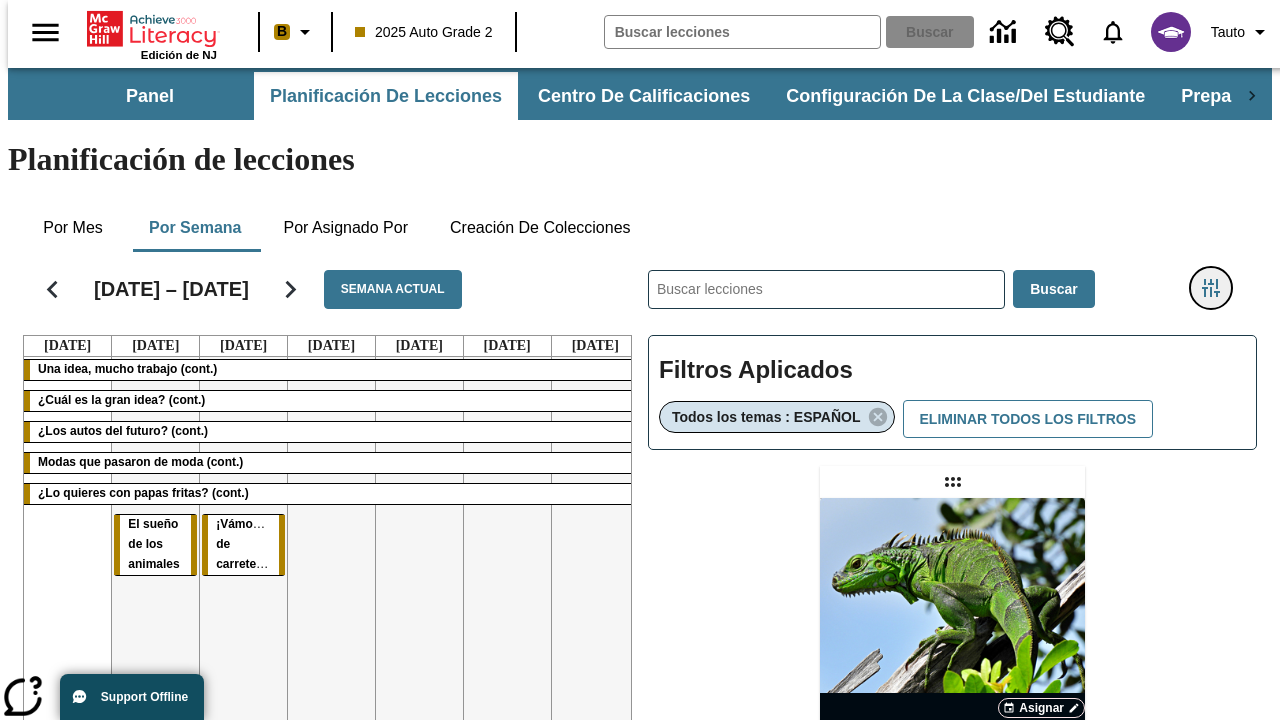 click 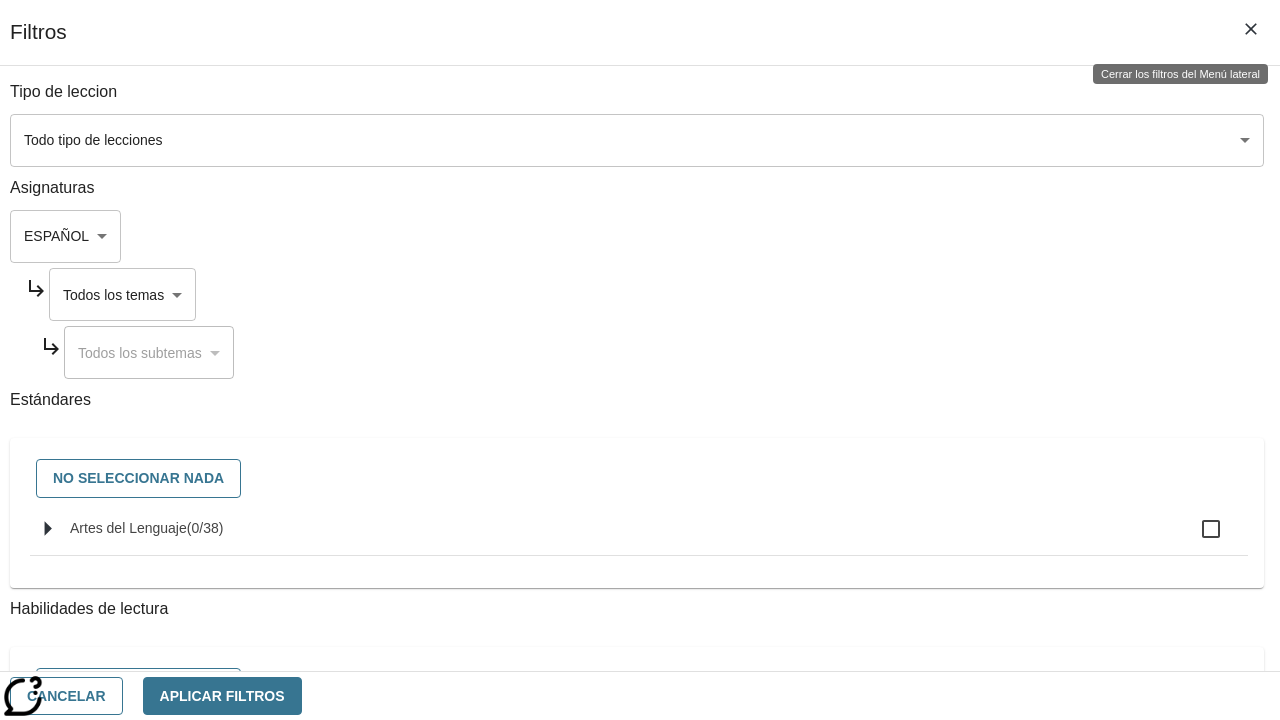 click on "Saltar al contenido principal
Edición de NJ B 2025 Auto Grade 2 Buscar 0 Tauto Panel Planificación de lecciones Centro de calificaciones Configuración de la clase/del estudiante Preparación universitaria y profesional Planificación de lecciones Por mes Por semana Por asignado por Creación de colecciones [DATE] – [DATE] Semana actual [DATE] [DATE] [DATE] [DATE] [DATE] [DATE] [DATE] Una idea, mucho trabajo (cont.) ¿Cuál es la gran idea? (cont.) ¿Los autos del futuro?  (cont.) Modas que pasaron de moda (cont.) ¿Lo quieres con papas fritas? (cont.) El sueño de los animales ¡Vámonos de carretera! ​ Buscar Filtros Aplicados Todos los temas : ESPAÑOL Eliminar todos los filtros Asignar Artículo + Actividad ENG/ES New Test Category Name / New Test Sub Category Name Lluvia de iguanas En el sur de [US_STATE] no nieva. Pero es posible que lluevan iguanas." at bounding box center [640, 589] 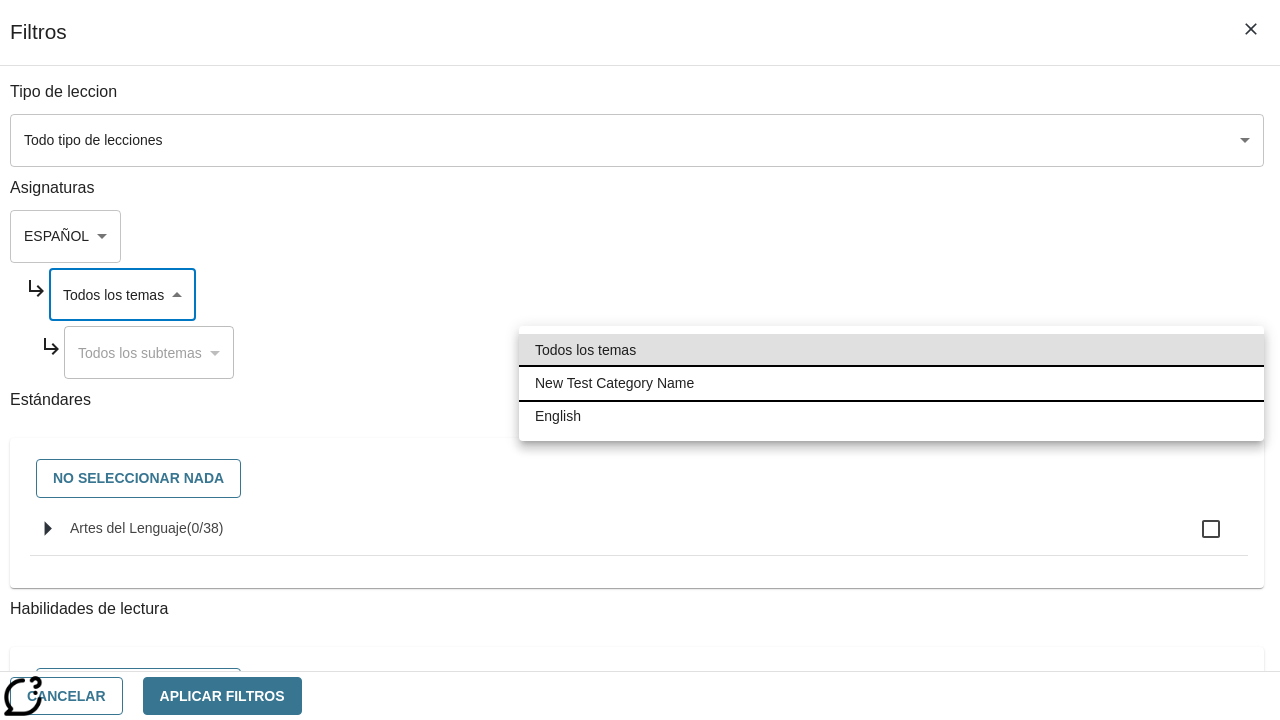 click on "New Test Category Name" at bounding box center [891, 383] 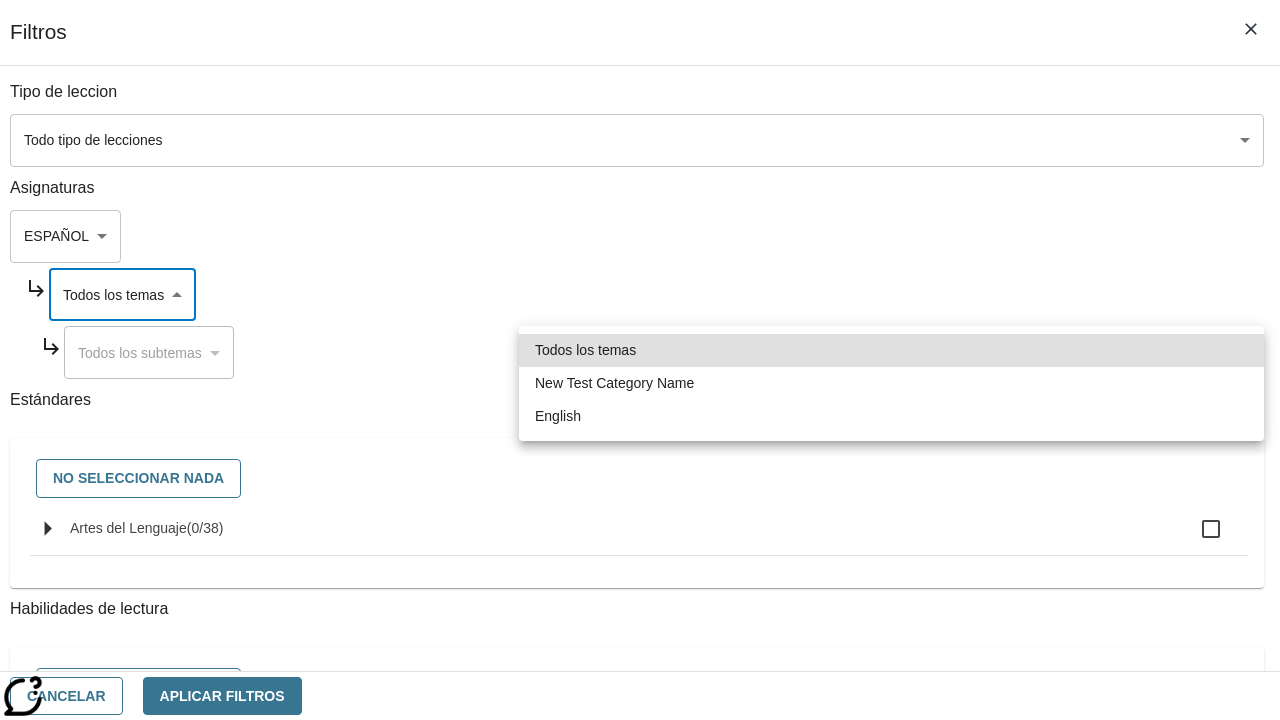 type on "265" 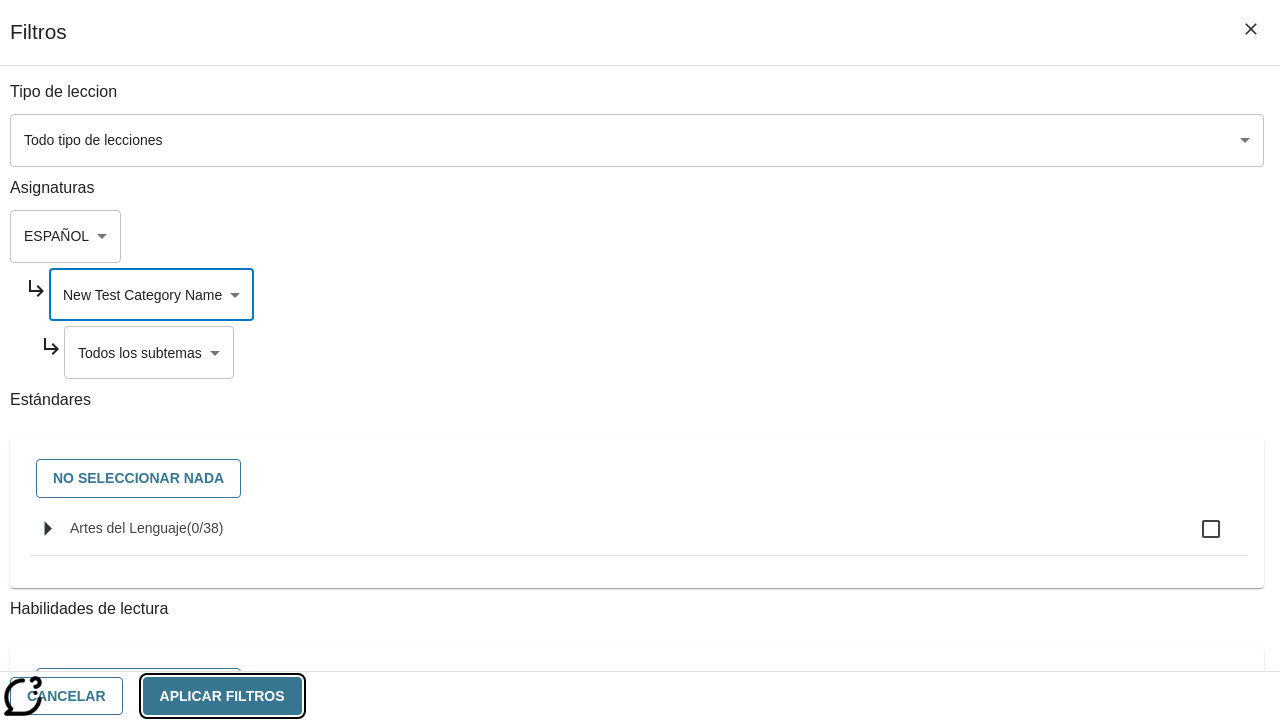 click on "Aplicar Filtros" at bounding box center [222, 696] 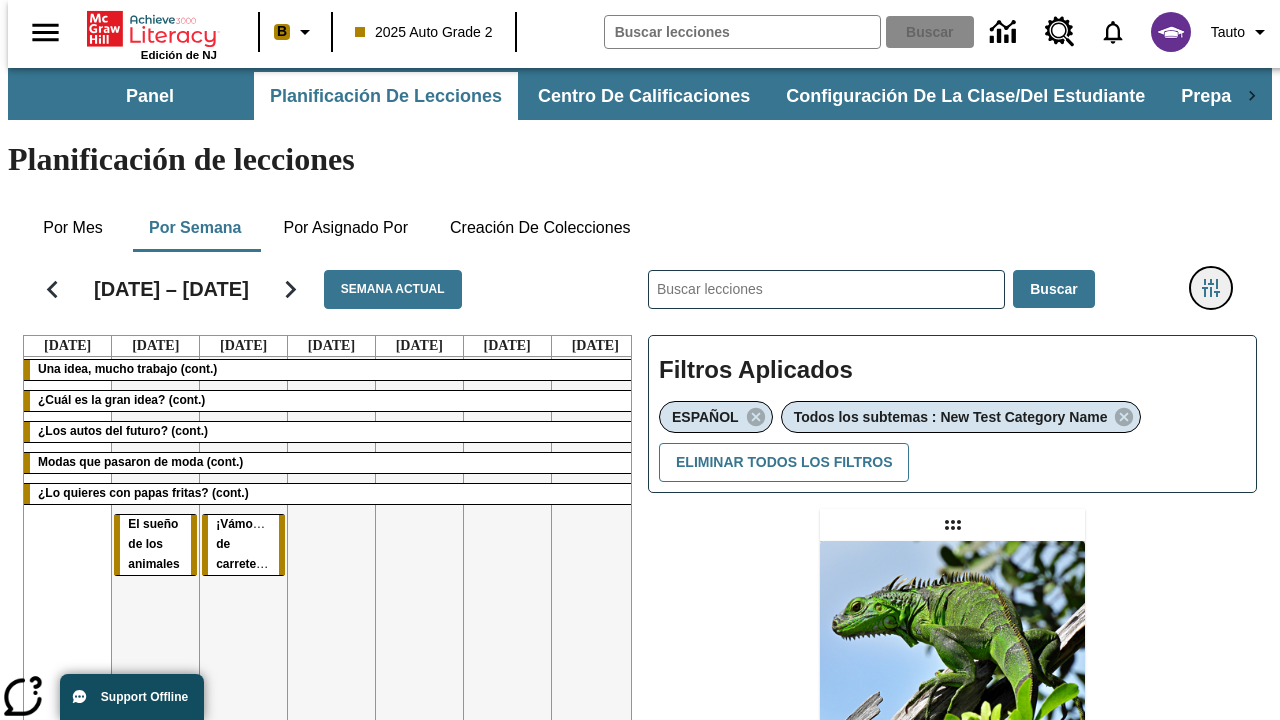 click 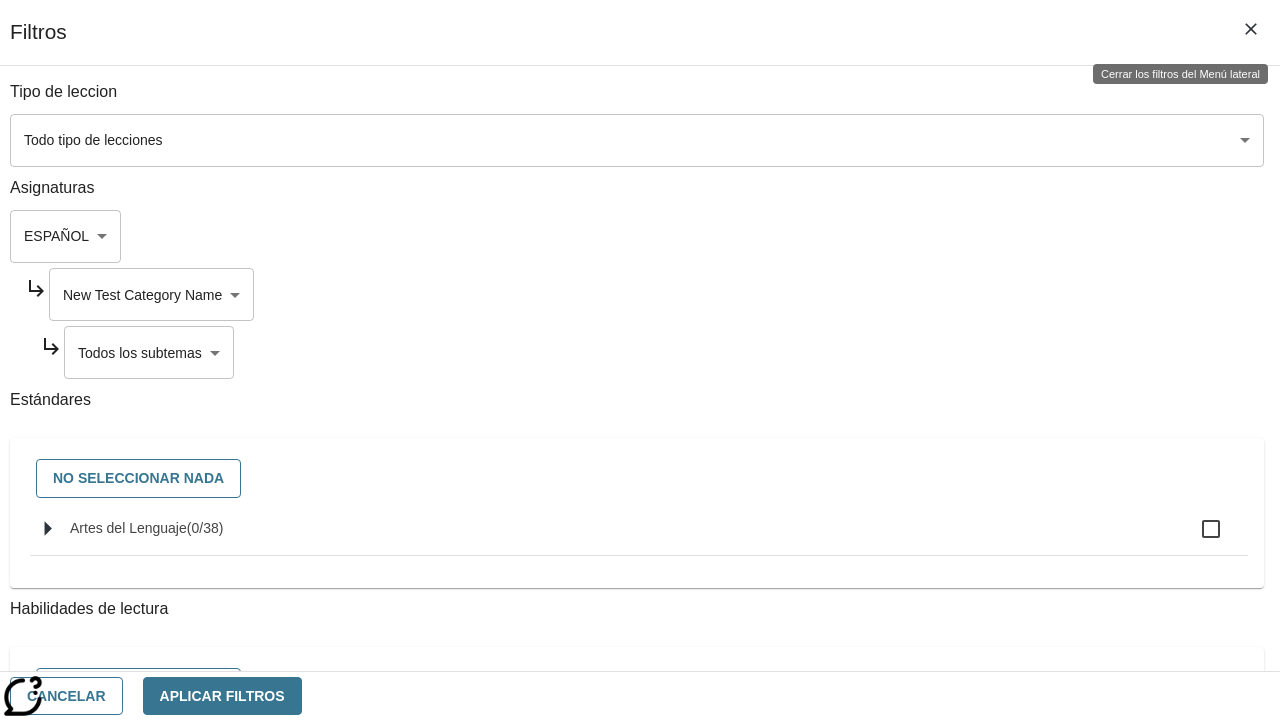 click on "Saltar al contenido principal
Edición de NJ B 2025 Auto Grade 2 Buscar 0 Tauto Panel Planificación de lecciones Centro de calificaciones Configuración de la clase/del estudiante Preparación universitaria y profesional Planificación de lecciones Por mes Por semana Por asignado por Creación de colecciones [DATE] – [DATE] Semana actual [DATE] [DATE] [DATE] [DATE] [DATE] [DATE] [DATE] Una idea, mucho trabajo (cont.) ¿Cuál es la gran idea? (cont.) ¿Los autos del futuro?  (cont.) Modas que pasaron de moda (cont.) ¿Lo quieres con papas fritas? (cont.) El sueño de los animales ¡Vámonos de carretera! ​ Buscar Filtros Aplicados ESPAÑOL Todos los subtemas : New Test Category Name Eliminar todos los filtros Asignar Artículo + Actividad ENG/ES New Test Category Name / New Test Sub Category Name Lluvia de iguanas
©" at bounding box center (640, 611) 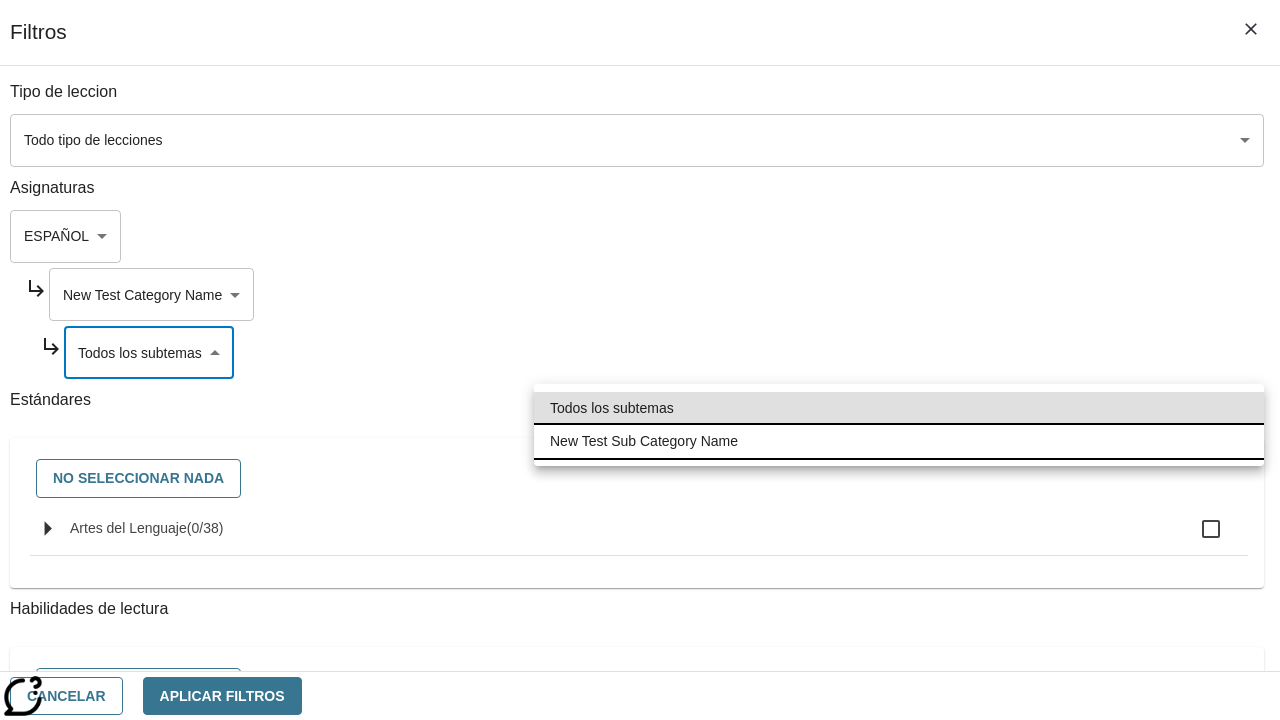 click on "New Test Sub Category Name" at bounding box center (899, 441) 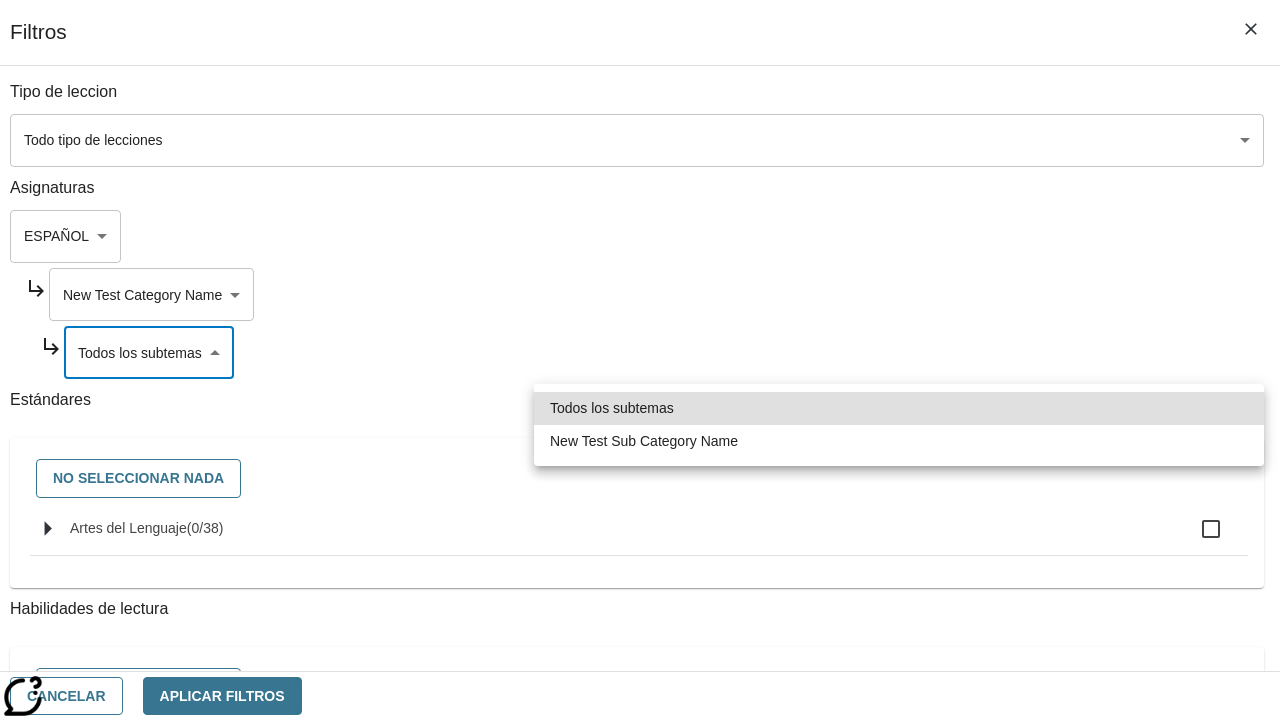 type on "2232" 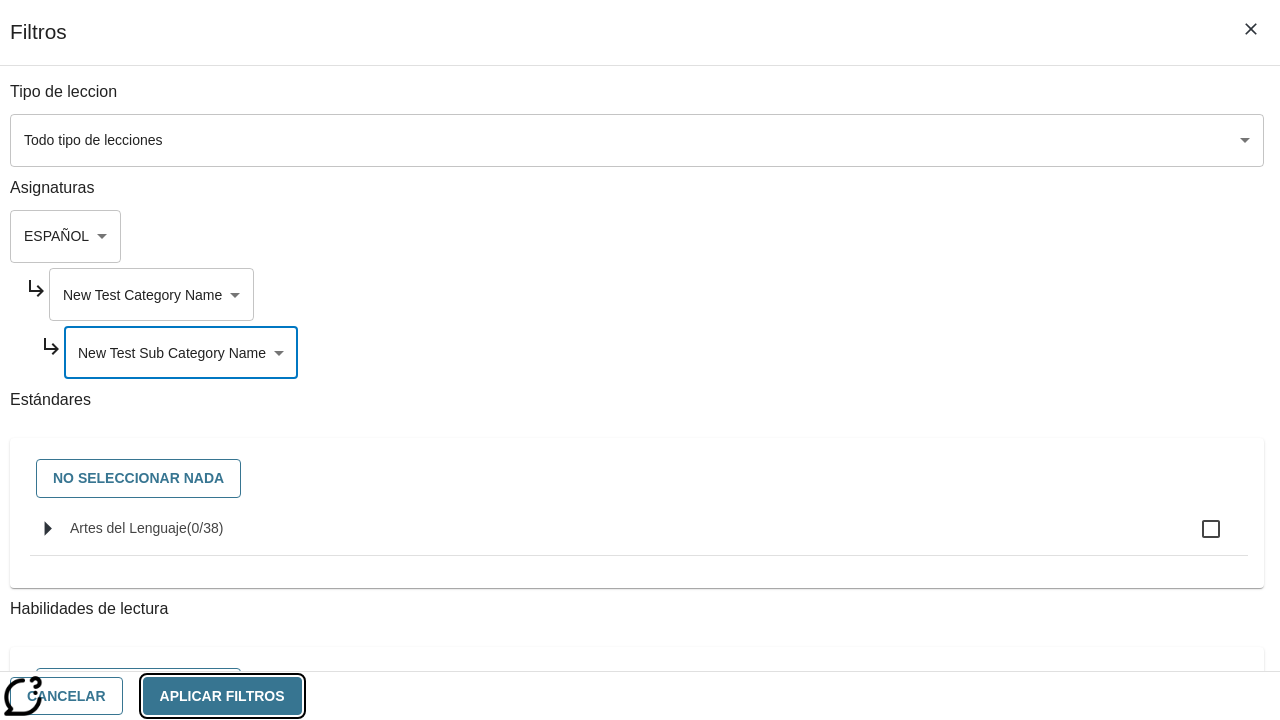 click on "Aplicar Filtros" at bounding box center (222, 696) 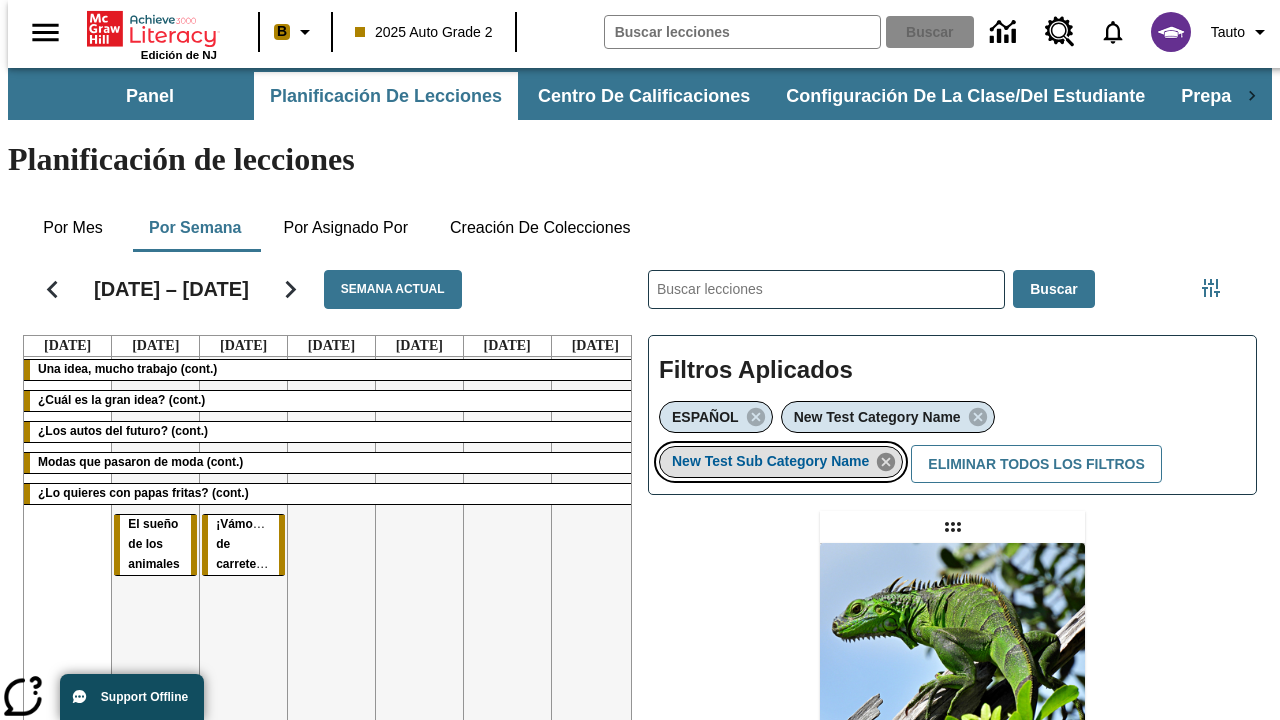 click 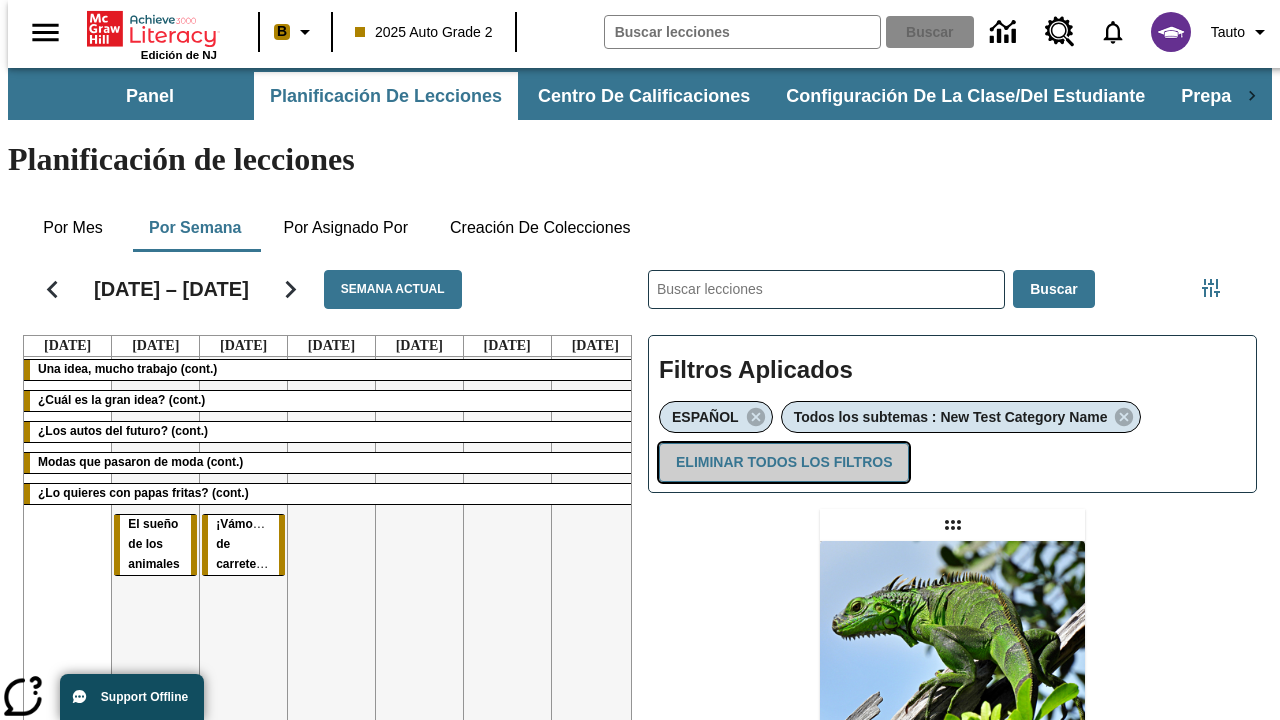click on "Eliminar todos los filtros" at bounding box center (784, 462) 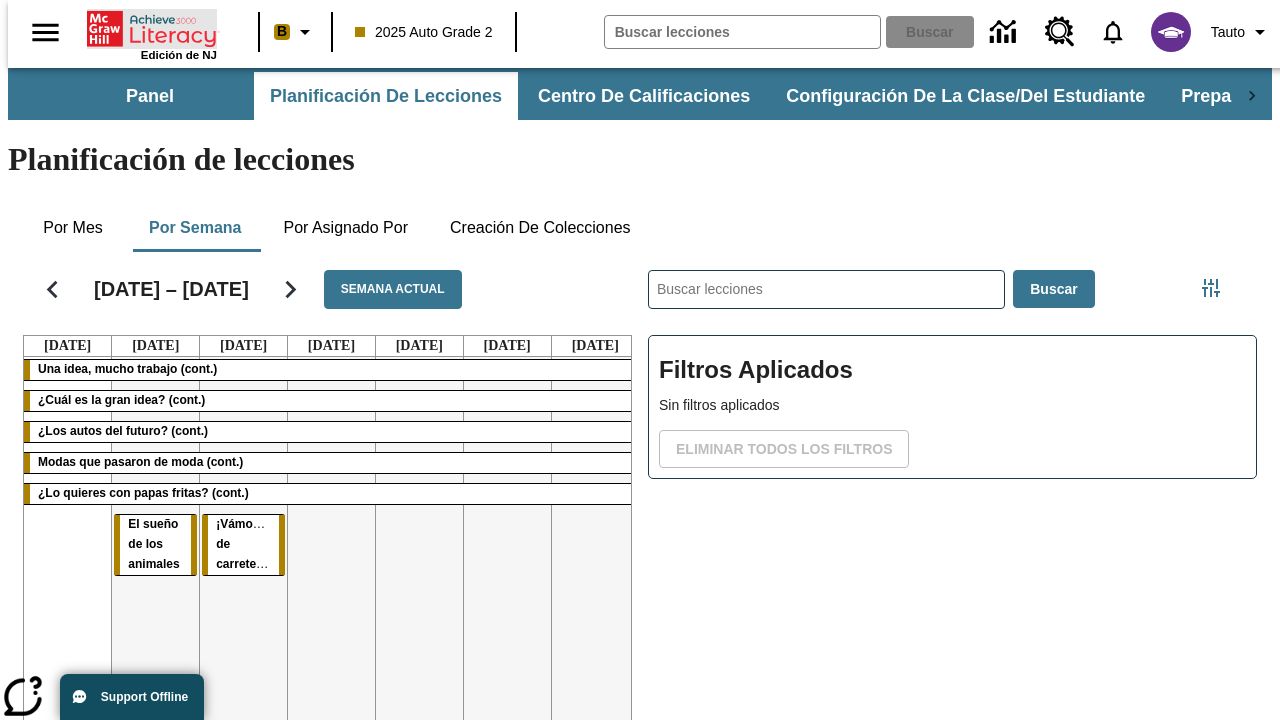 click 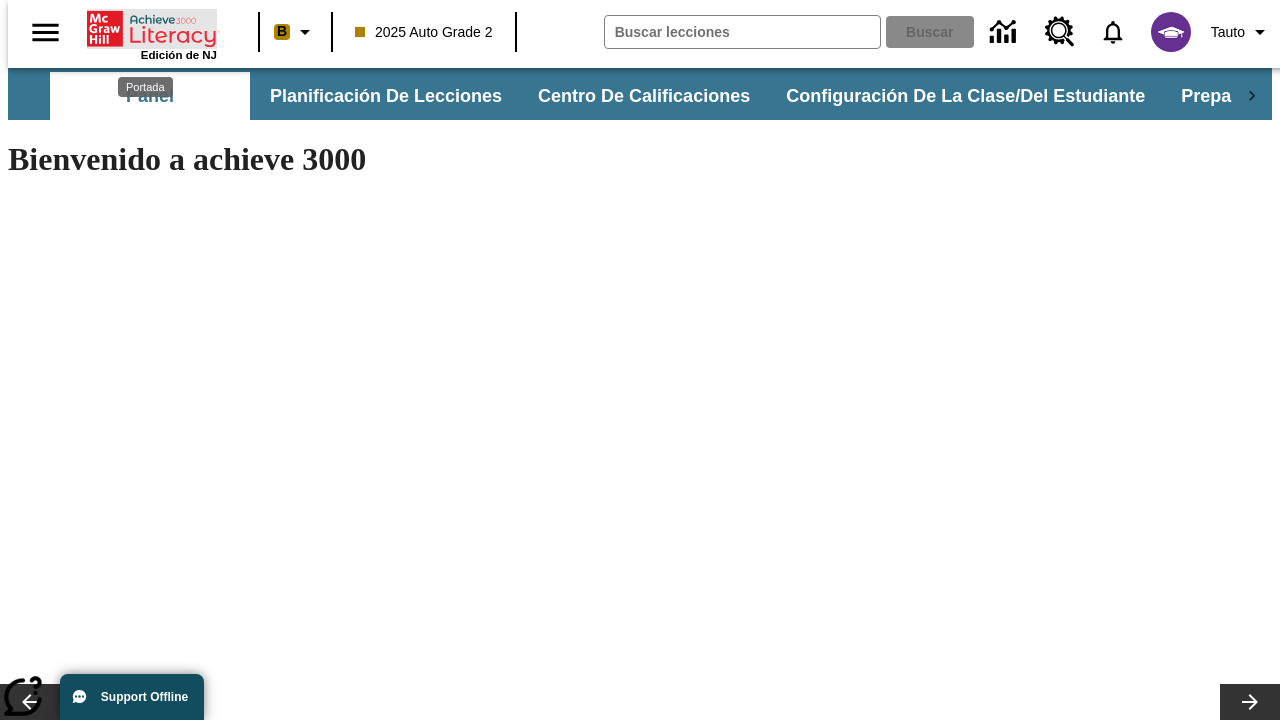 scroll, scrollTop: 0, scrollLeft: 0, axis: both 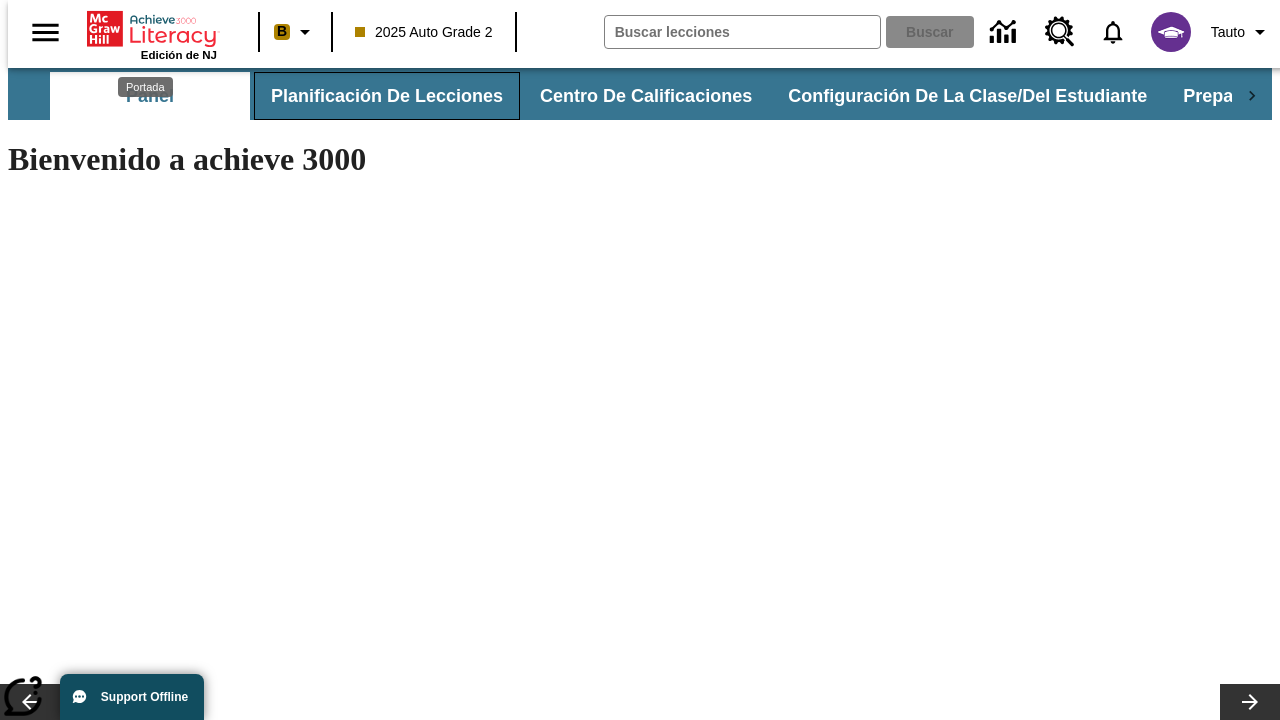 click on "Planificación de lecciones" at bounding box center (387, 96) 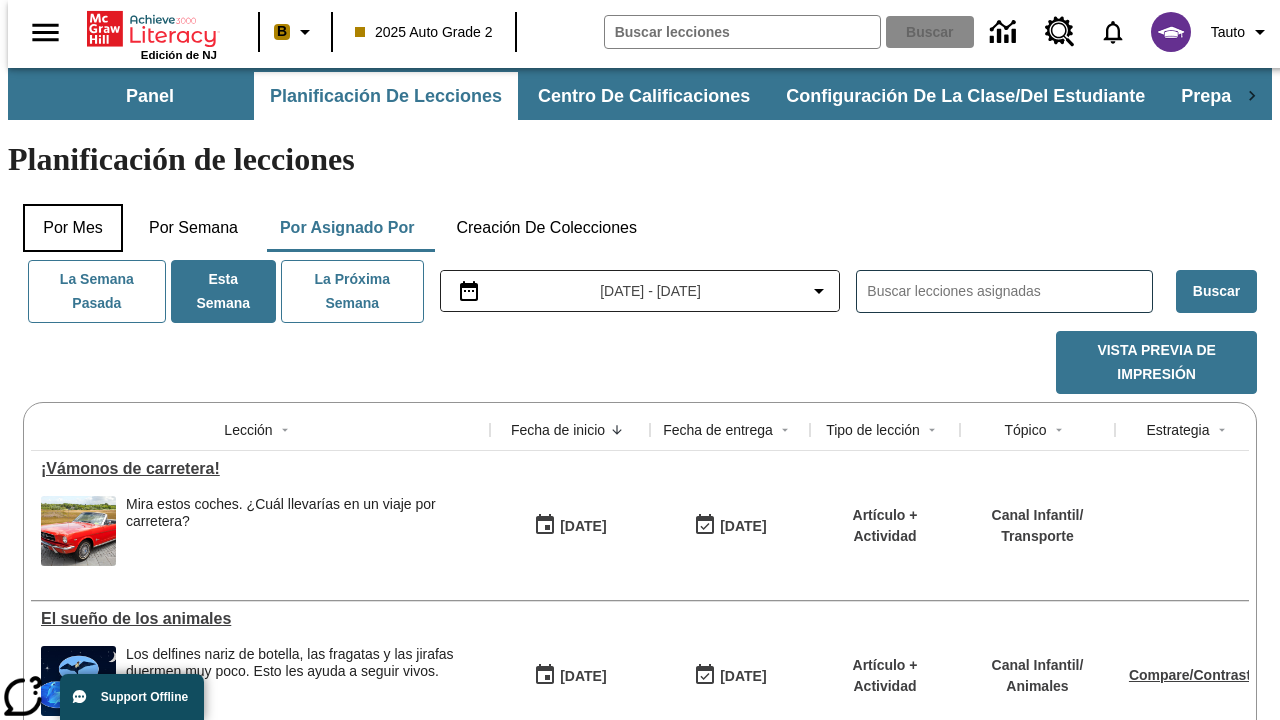 click on "Por mes" at bounding box center [73, 228] 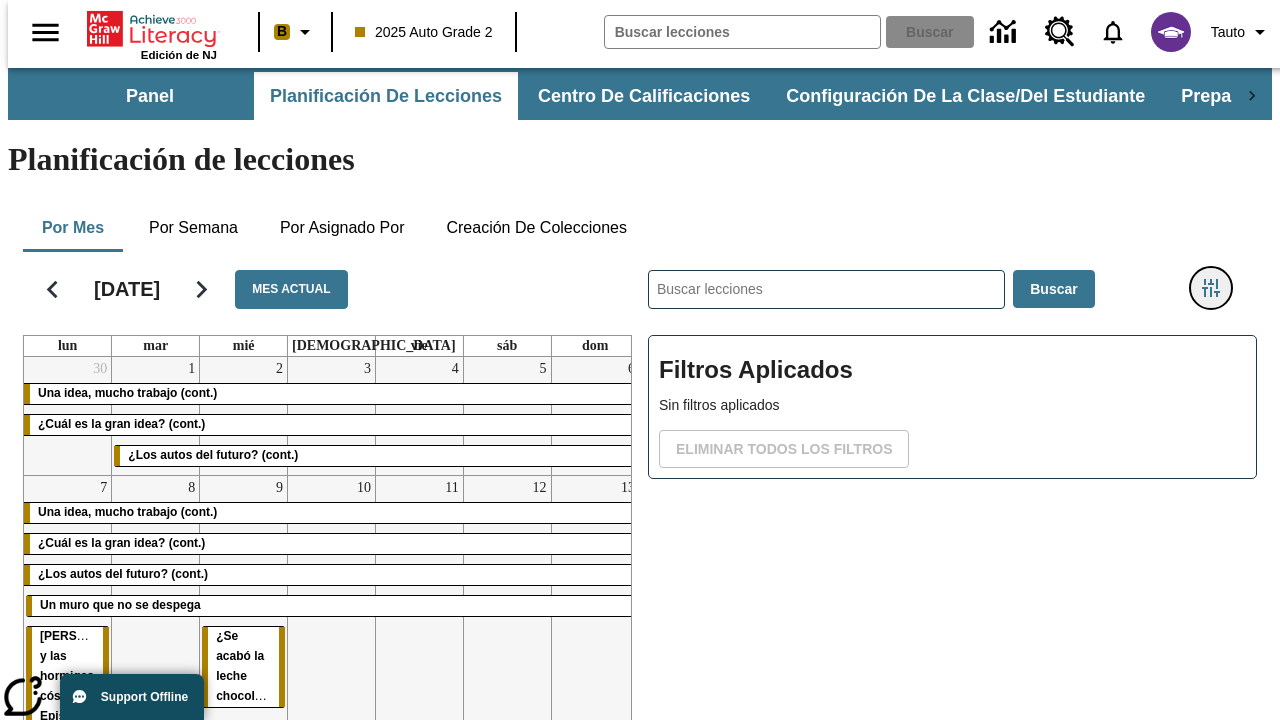 click 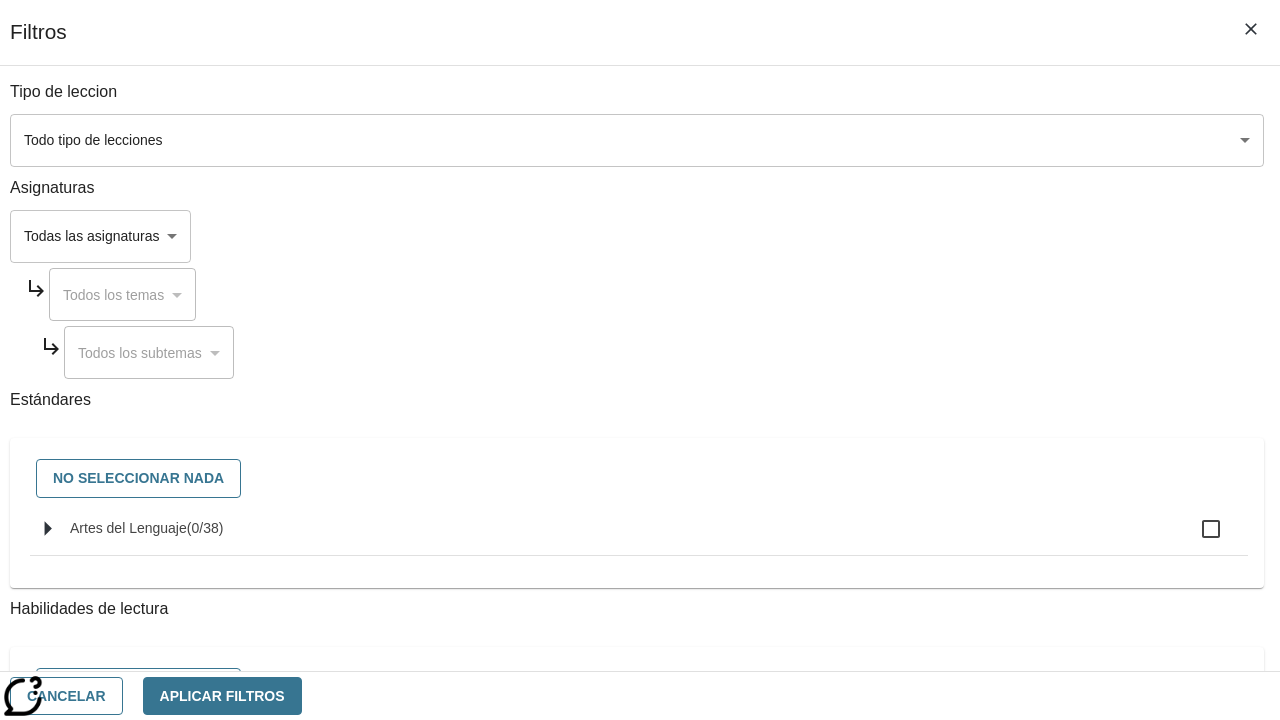 click on "Saltar al contenido principal
Edición de NJ B 2025 Auto Grade 2 Buscar 0 Tauto Panel Planificación de lecciones Centro de calificaciones Configuración de la clase/del estudiante Preparación universitaria y profesional Planificación de lecciones Por mes Por semana Por asignado por Creación de colecciones [DATE] Mes actual lun mar mié jue vie sáb dom 30 Una idea, mucho trabajo (cont.) ¿Cuál es la gran idea? (cont.) 1 ¿Los autos del futuro?  (cont.) 2 3 4 5 6 7 Una idea, mucho trabajo (cont.) ¿Cuál es la gran idea? (cont.) ¿Los autos del futuro?  (cont.) Un muro que no se despega [PERSON_NAME] y las hormigas cósmicas: Episodio 5 Perros campeones Un joven maestro Un museo para los perros 8 9 ¿Se acabó la leche chocolateada? 10 11 12 13 14 Una idea, mucho trabajo (cont.) ¿Cuál es la gran idea? (cont.) ¿Los autos del futuro?  (cont.) Un muro que no se despega 15 16 17 18 19 20 1" at bounding box center [640, 495] 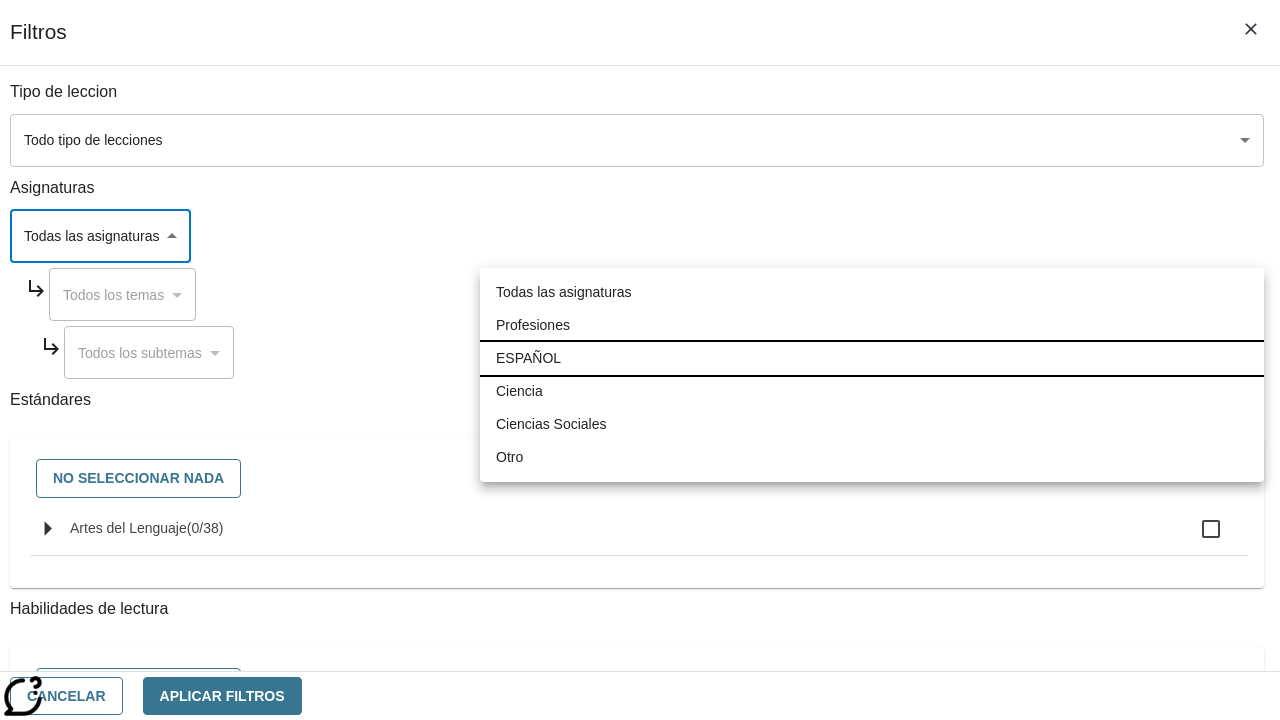 click on "ESPAÑOL" at bounding box center [872, 358] 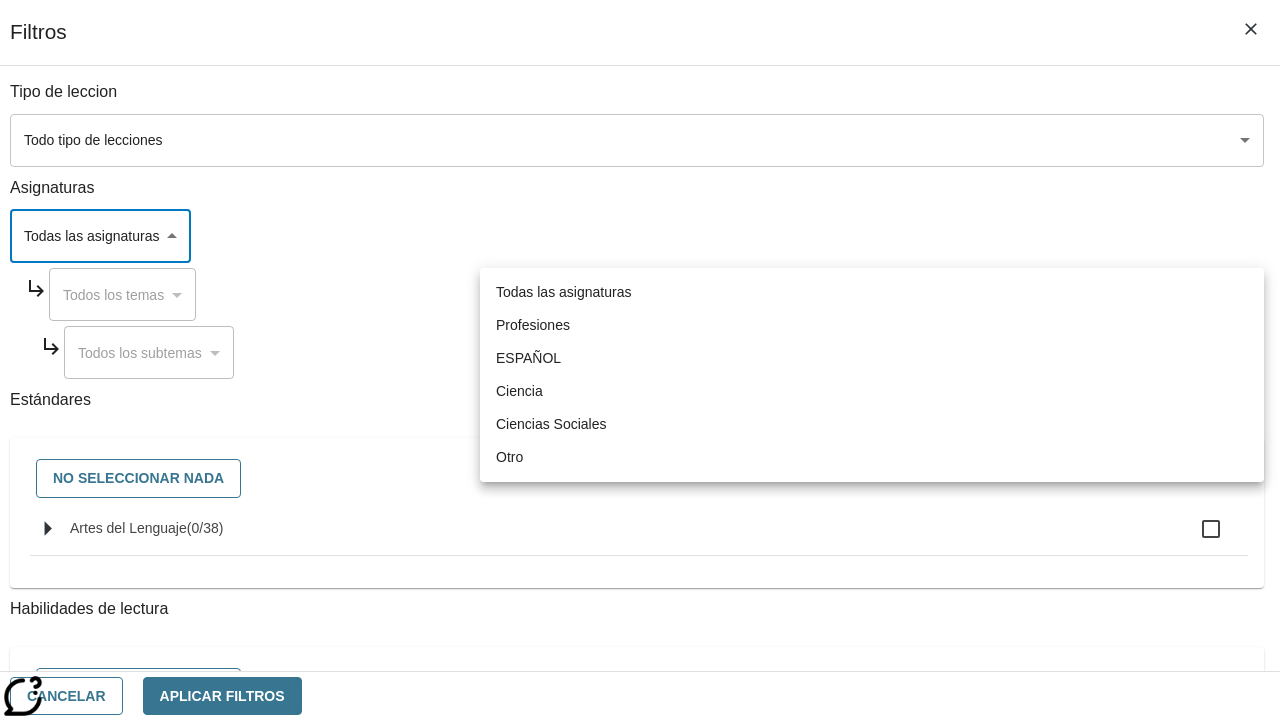 type on "1" 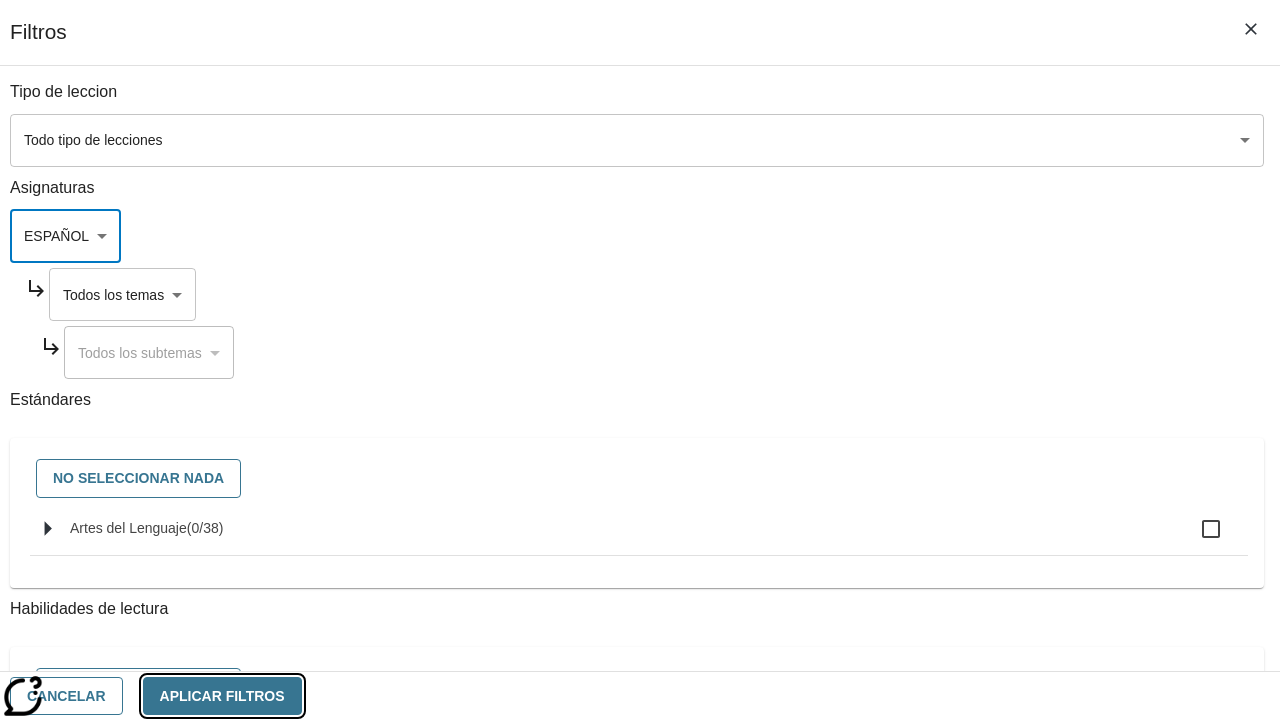 click on "Aplicar Filtros" at bounding box center [222, 696] 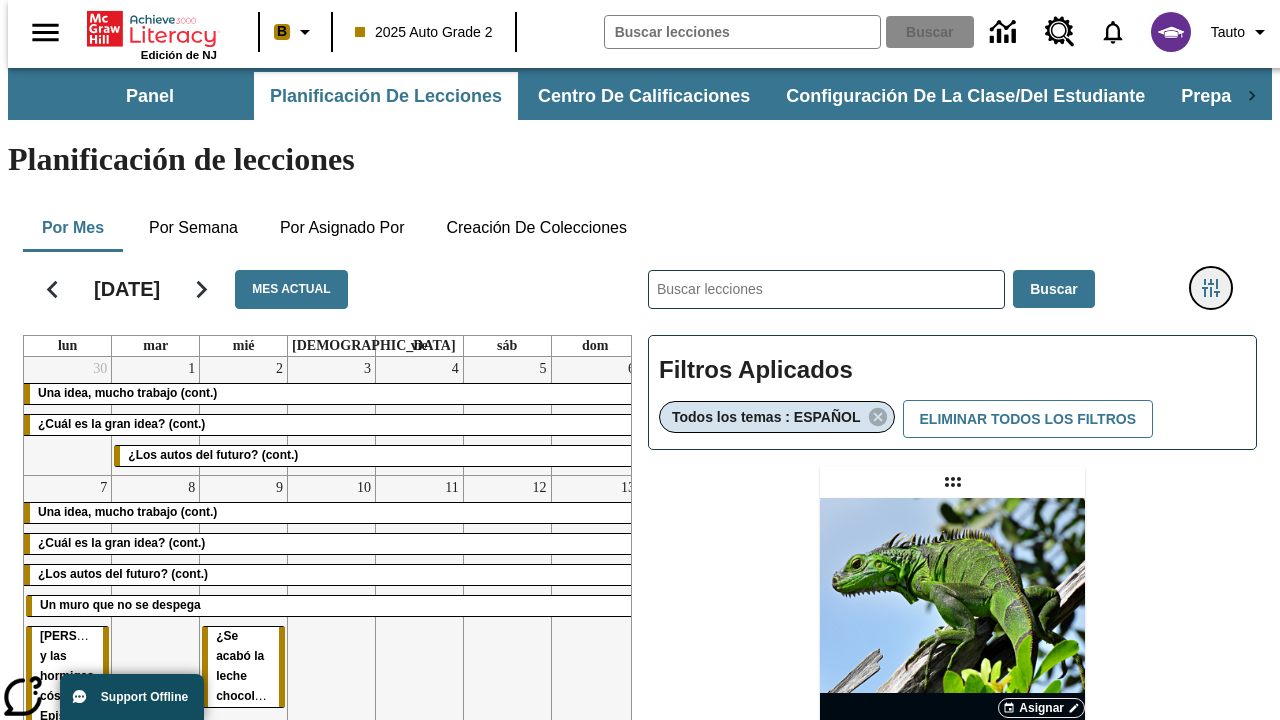 type 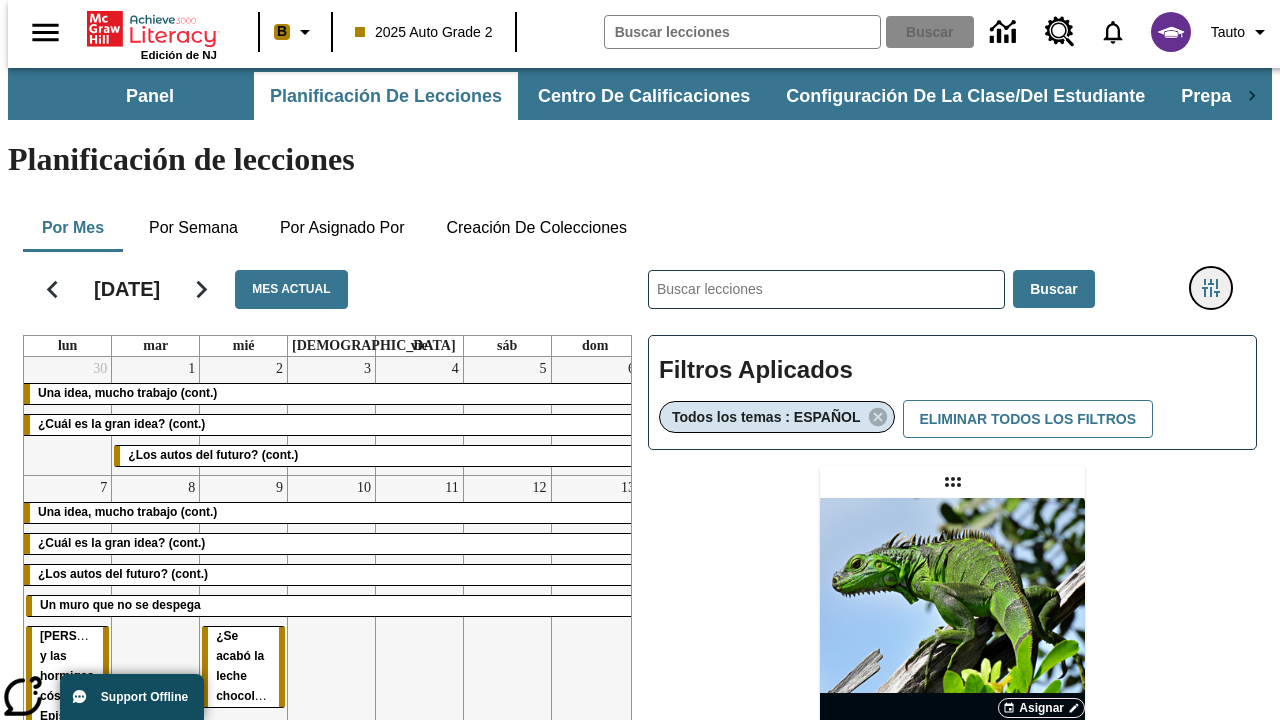 click 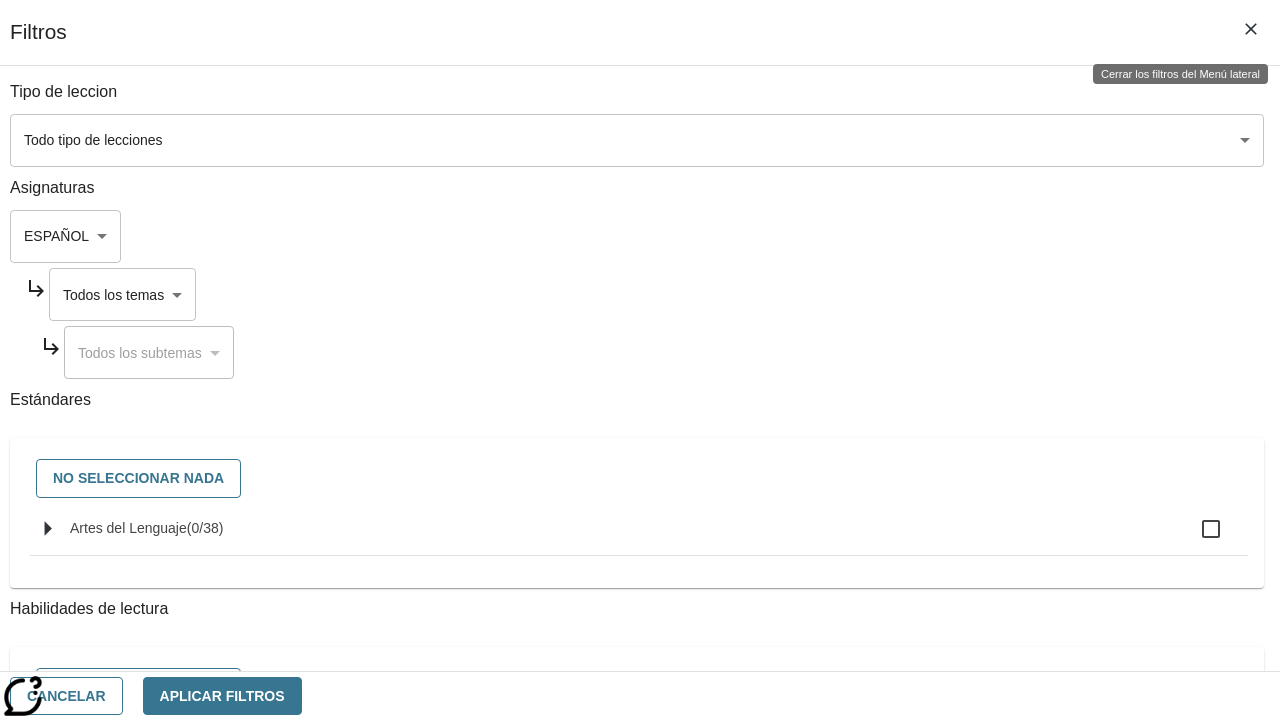 click on "Saltar al contenido principal
Edición de NJ B 2025 Auto Grade 2 Buscar 0 Tauto Panel Planificación de lecciones Centro de calificaciones Configuración de la clase/del estudiante Preparación universitaria y profesional Planificación de lecciones Por mes Por semana Por asignado por Creación de colecciones [DATE] Mes actual lun mar mié jue vie sáb dom 30 Una idea, mucho trabajo (cont.) ¿Cuál es la gran idea? (cont.) 1 ¿Los autos del futuro?  (cont.) 2 3 4 5 6 7 Una idea, mucho trabajo (cont.) ¿Cuál es la gran idea? (cont.) ¿Los autos del futuro?  (cont.) Un muro que no se despega [PERSON_NAME] y las hormigas cósmicas: Episodio 5 Perros campeones Un joven maestro Un museo para los perros 8 9 ¿Se acabó la leche chocolateada? 10 11 12 13 14 Una idea, mucho trabajo (cont.) ¿Cuál es la gran idea? (cont.) ¿Los autos del futuro?  (cont.) Un muro que no se despega 15 16 17 18 19 20 1" at bounding box center [640, 589] 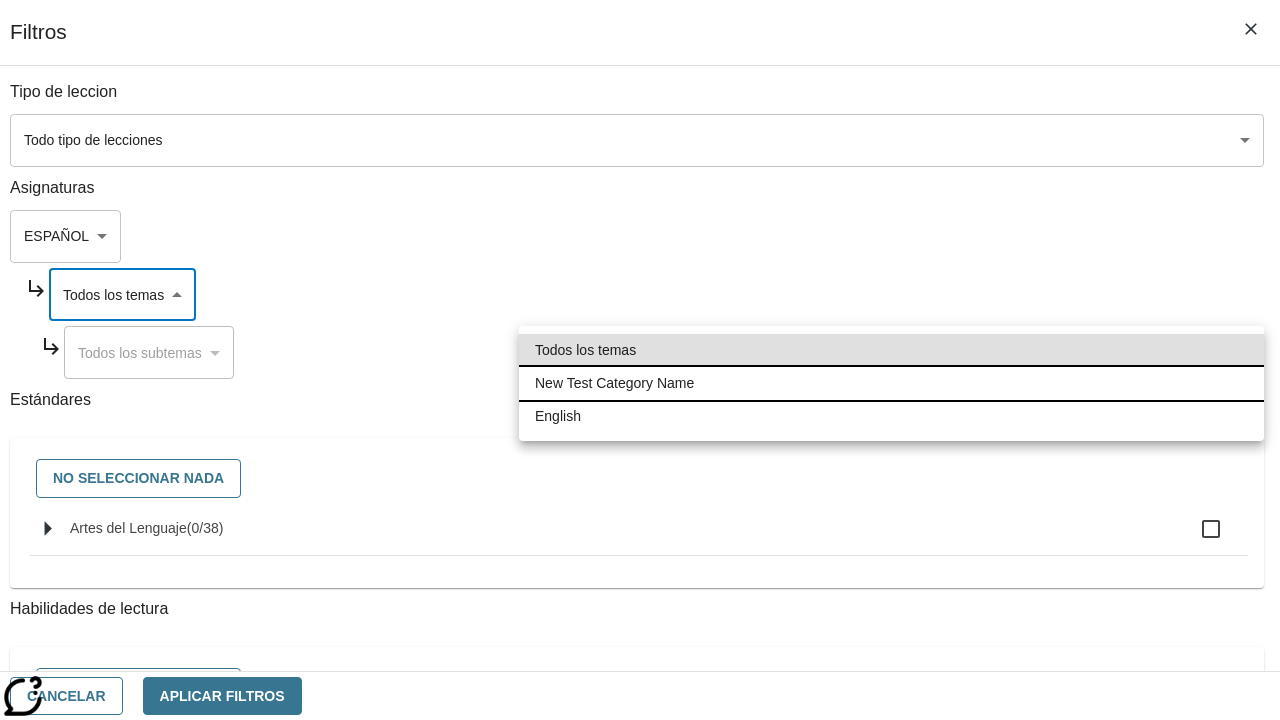 click on "New Test Category Name" at bounding box center (891, 383) 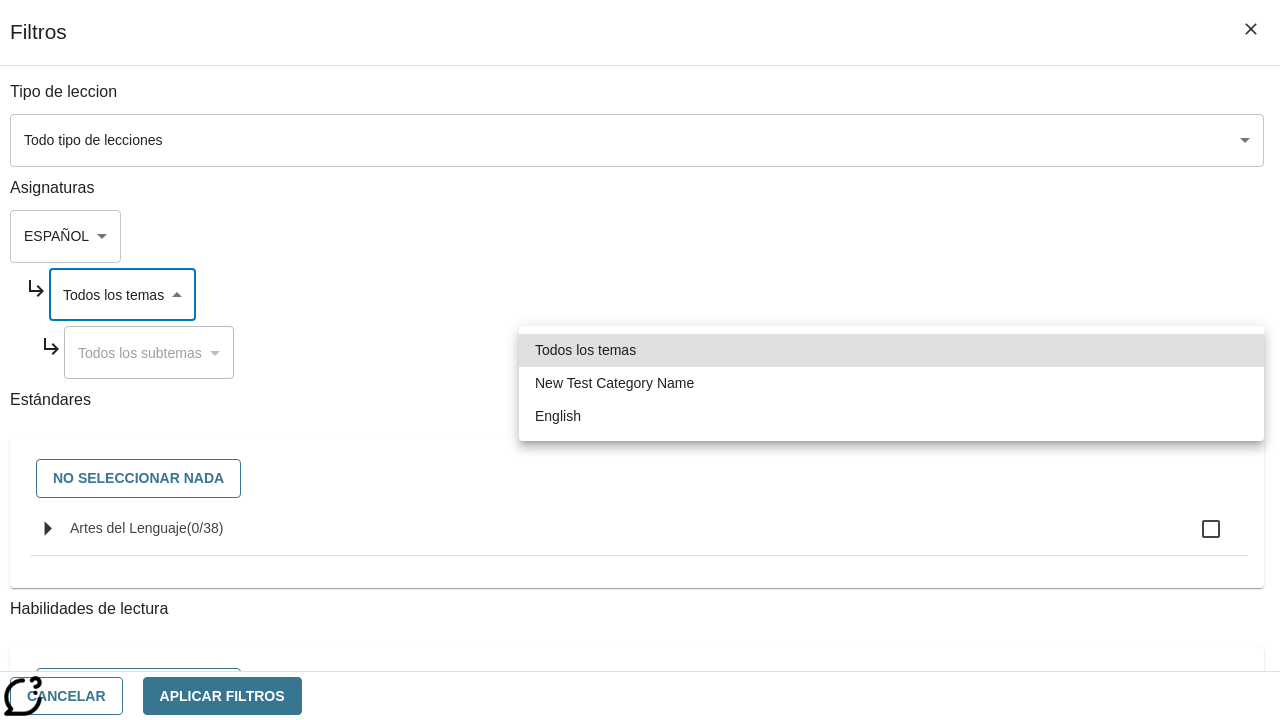 type on "265" 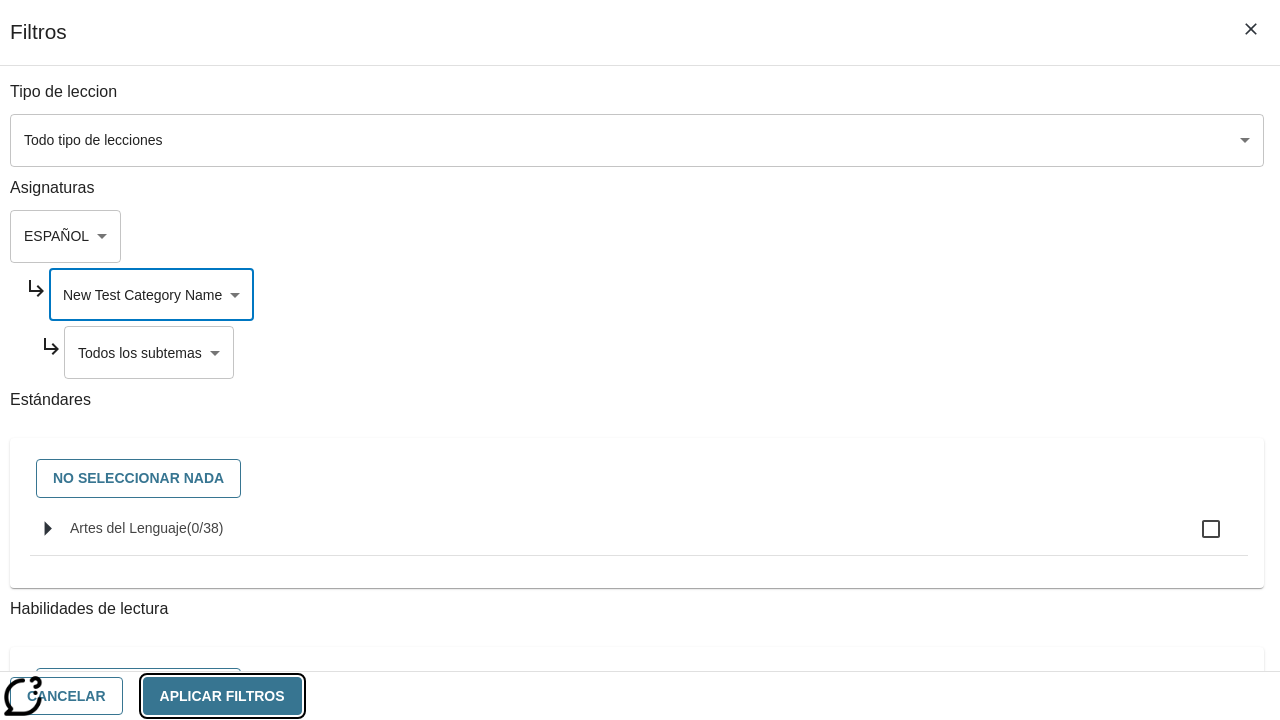 click on "Aplicar Filtros" at bounding box center [222, 696] 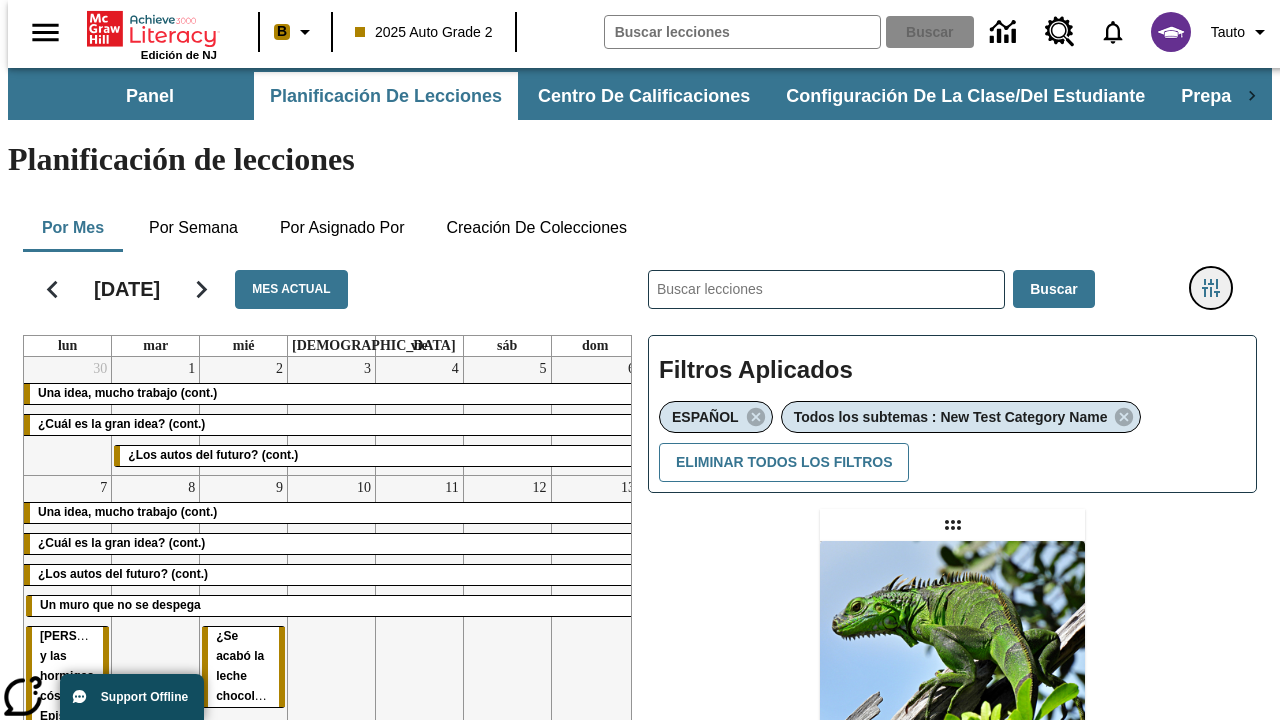 click 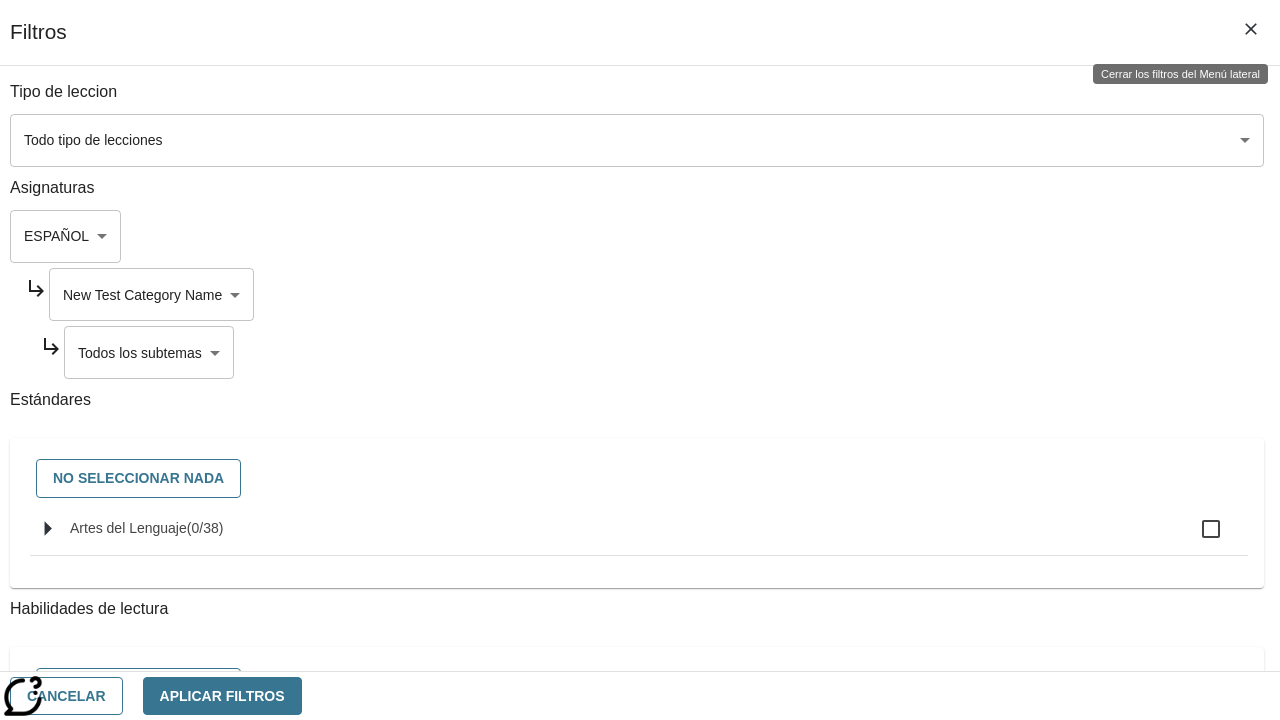 click on "Saltar al contenido principal
Edición de NJ B 2025 Auto Grade 2 Buscar 0 Tauto Panel Planificación de lecciones Centro de calificaciones Configuración de la clase/del estudiante Preparación universitaria y profesional Planificación de lecciones Por mes Por semana Por asignado por Creación de colecciones [DATE] Mes actual lun mar mié jue vie sáb dom 30 Una idea, mucho trabajo (cont.) ¿Cuál es la gran idea? (cont.) 1 ¿Los autos del futuro?  (cont.) 2 3 4 5 6 7 Una idea, mucho trabajo (cont.) ¿Cuál es la gran idea? (cont.) ¿Los autos del futuro?  (cont.) Un muro que no se despega [PERSON_NAME] y las hormigas cósmicas: Episodio 5 Perros campeones Un joven maestro Un museo para los perros 8 9 ¿Se acabó la leche chocolateada? 10 11 12 13 14 Una idea, mucho trabajo (cont.) ¿Cuál es la gran idea? (cont.) ¿Los autos del futuro?  (cont.) Un muro que no se despega 15 16 17 18 19 20 1" at bounding box center [640, 611] 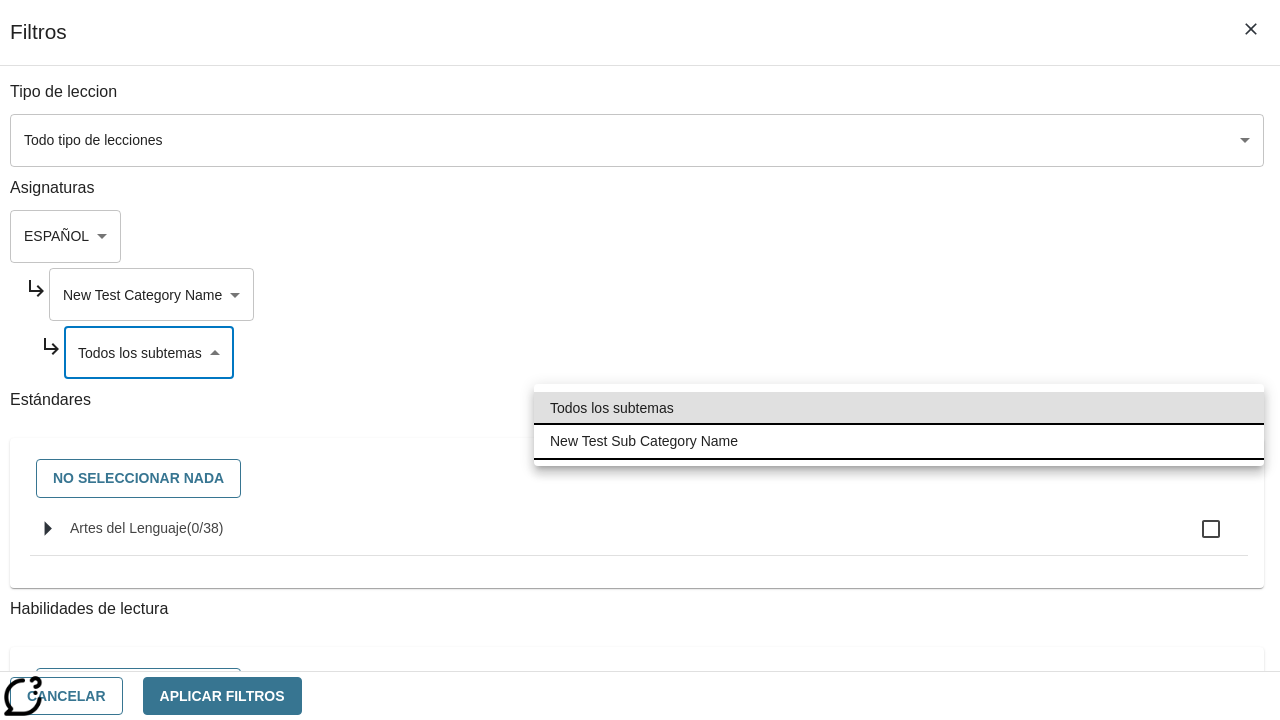 click on "New Test Sub Category Name" at bounding box center [899, 441] 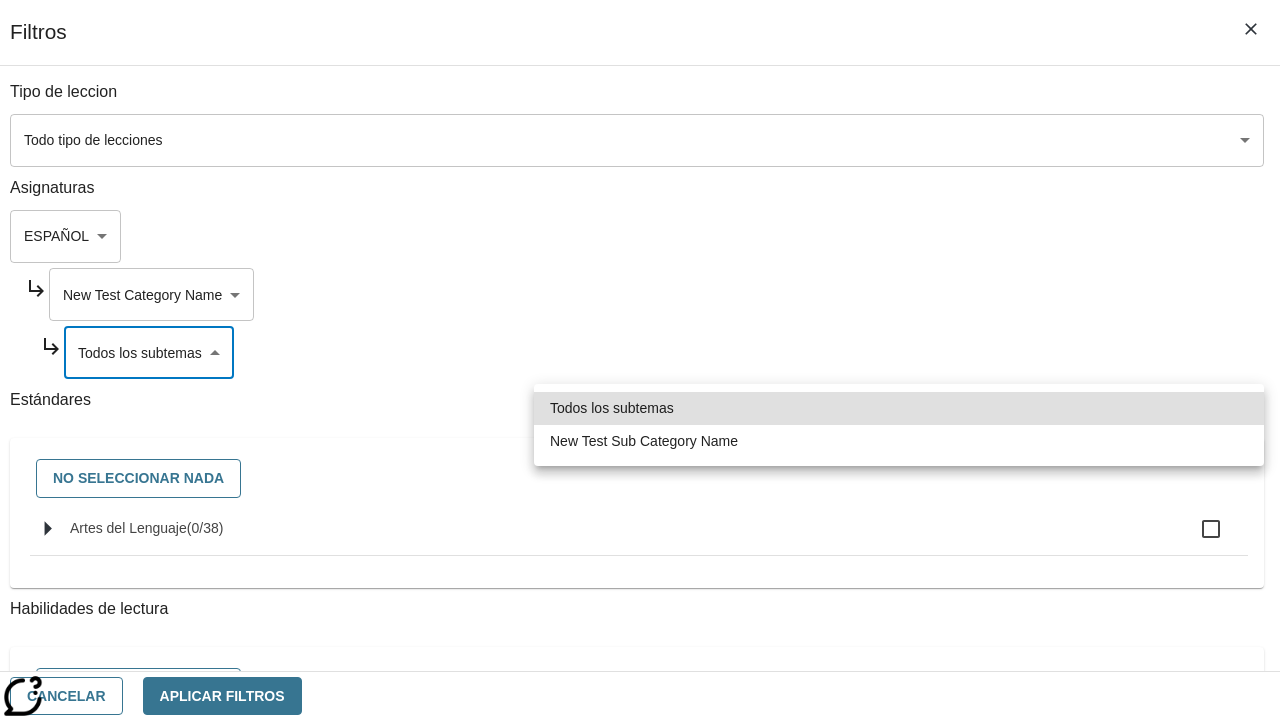 type on "2232" 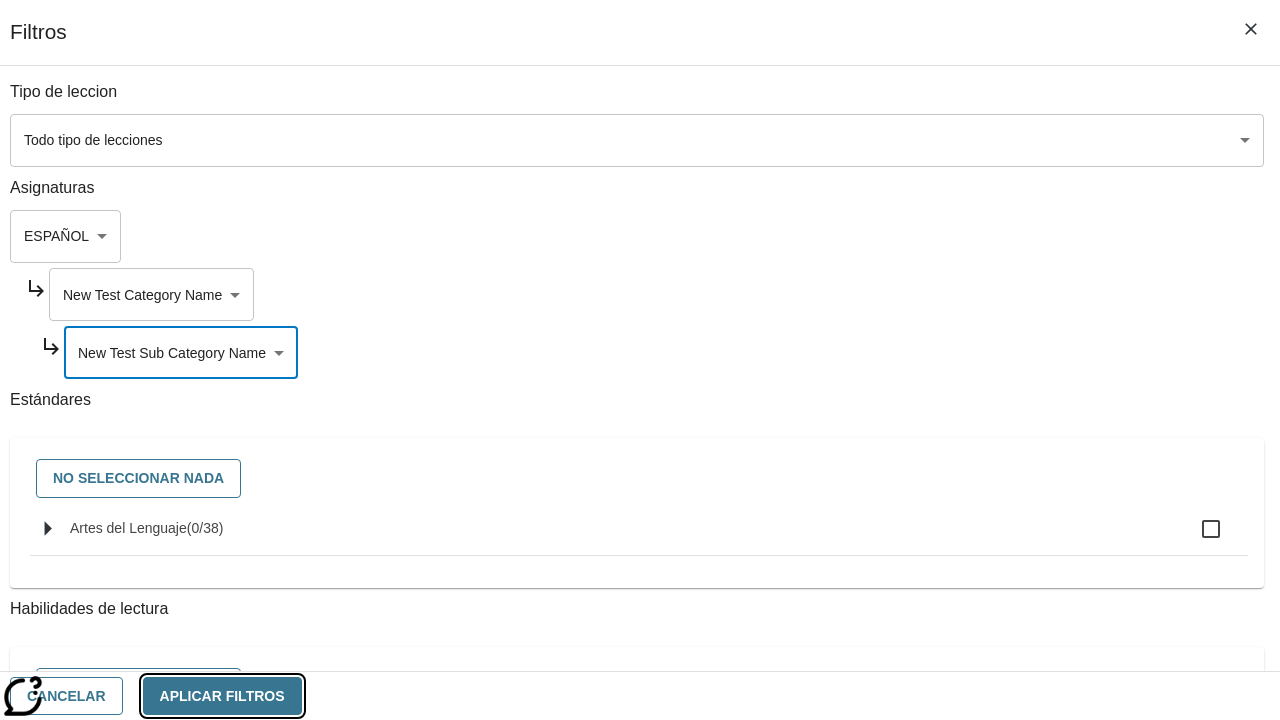 click on "Aplicar Filtros" at bounding box center [222, 696] 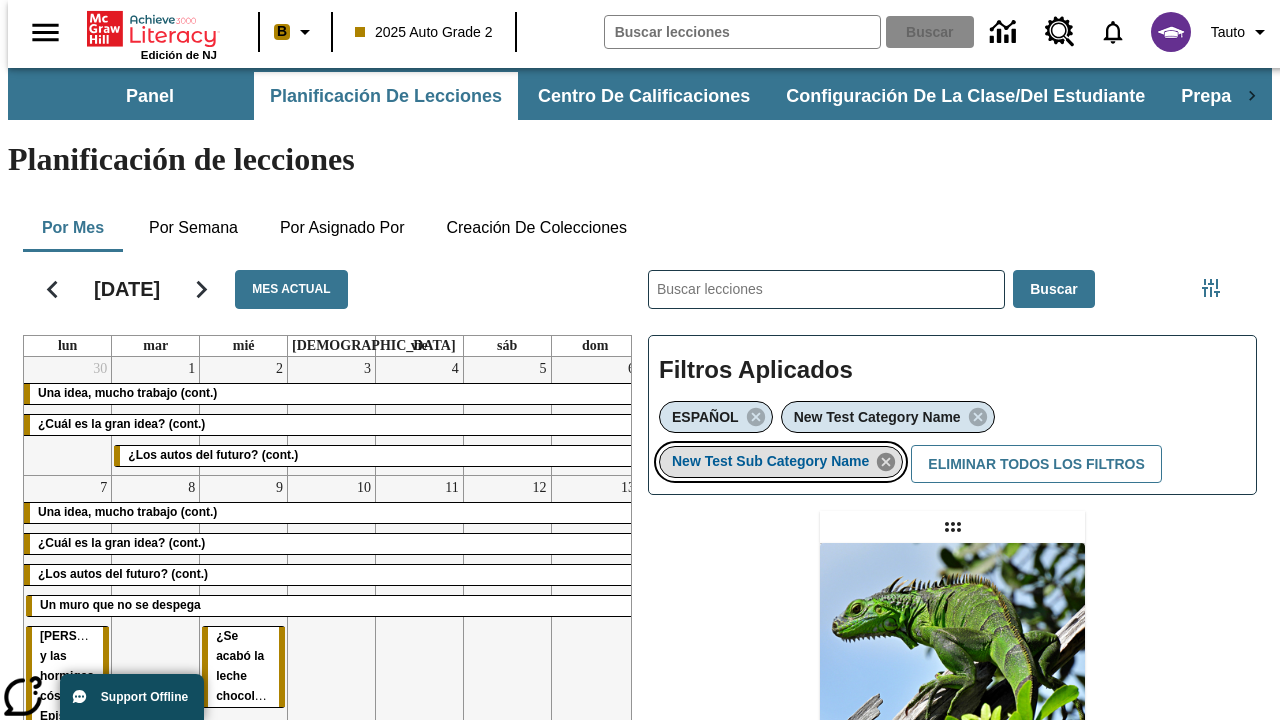 click 